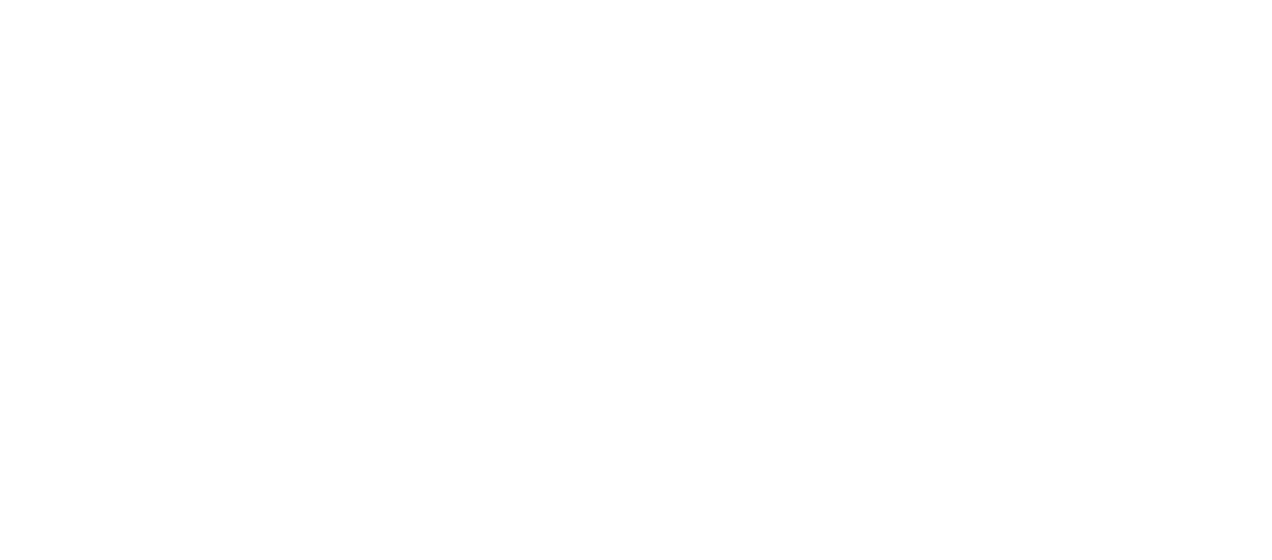 scroll, scrollTop: 0, scrollLeft: 0, axis: both 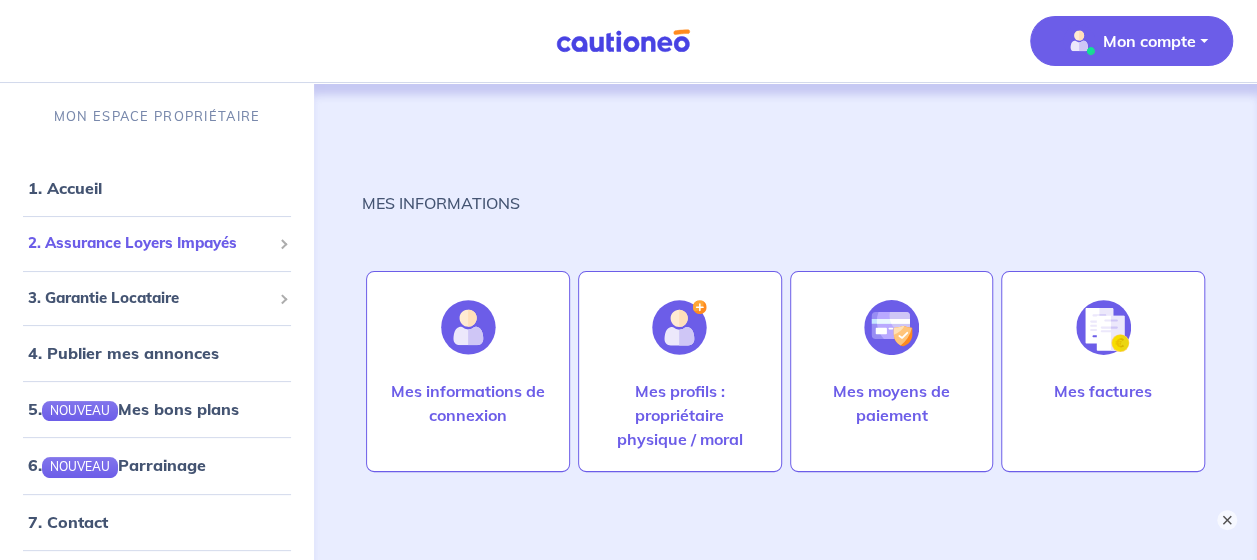 click on "2. Assurance Loyers Impayés" at bounding box center (149, 243) 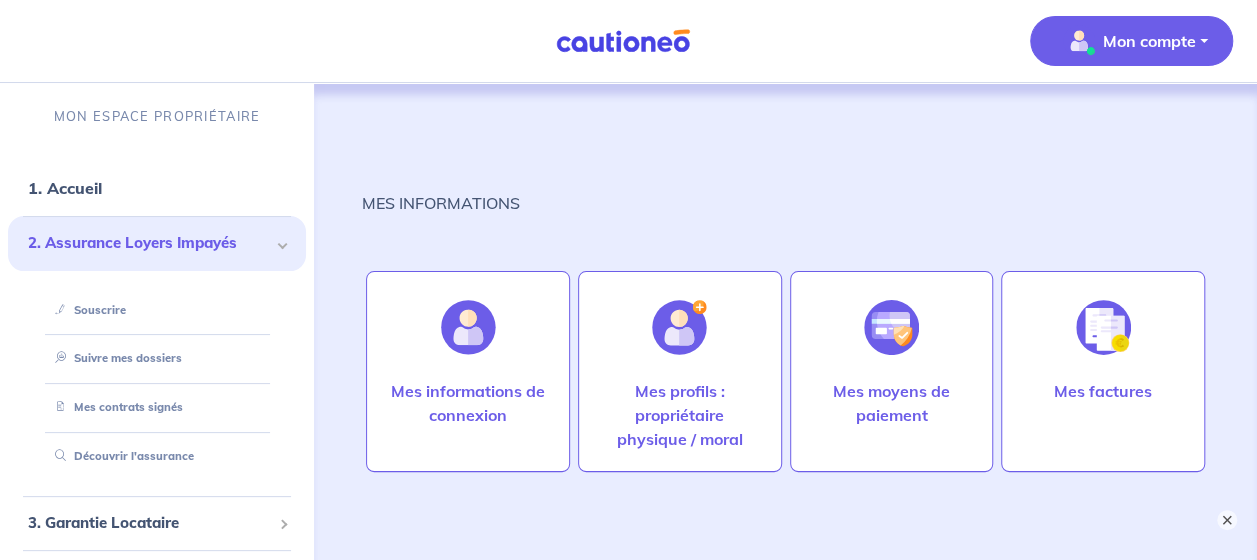 scroll, scrollTop: 106, scrollLeft: 0, axis: vertical 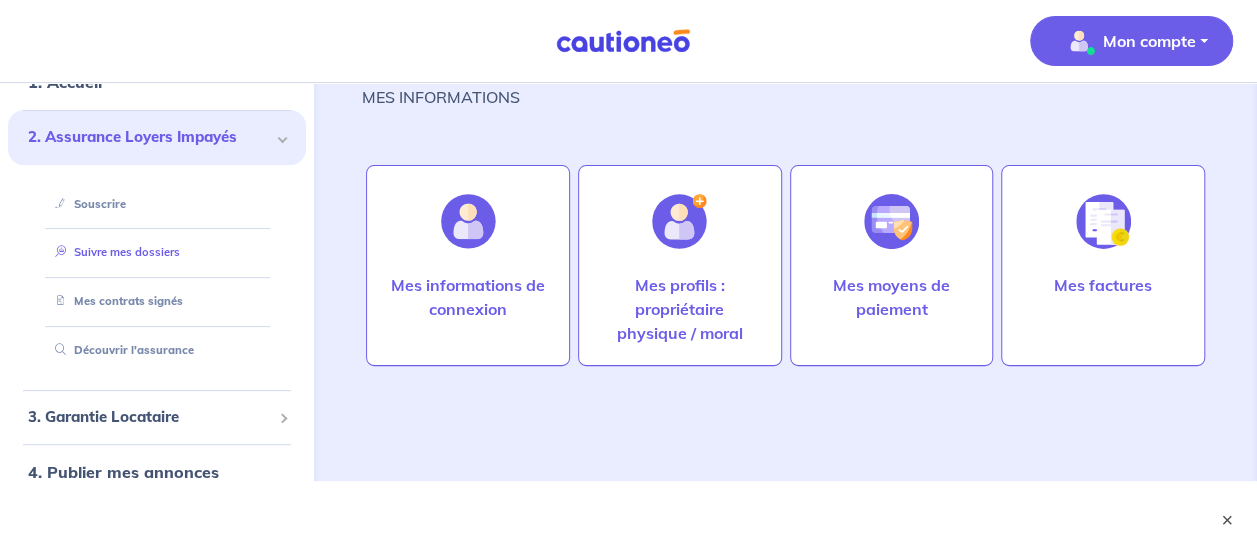 click on "Suivre mes dossiers" at bounding box center [113, 252] 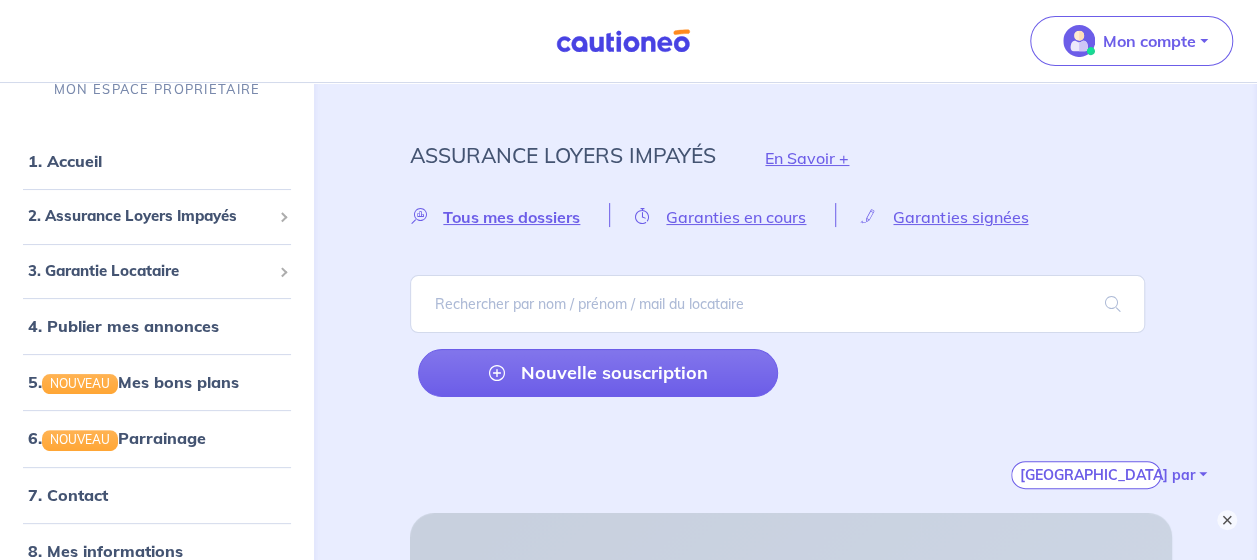 scroll, scrollTop: 0, scrollLeft: 0, axis: both 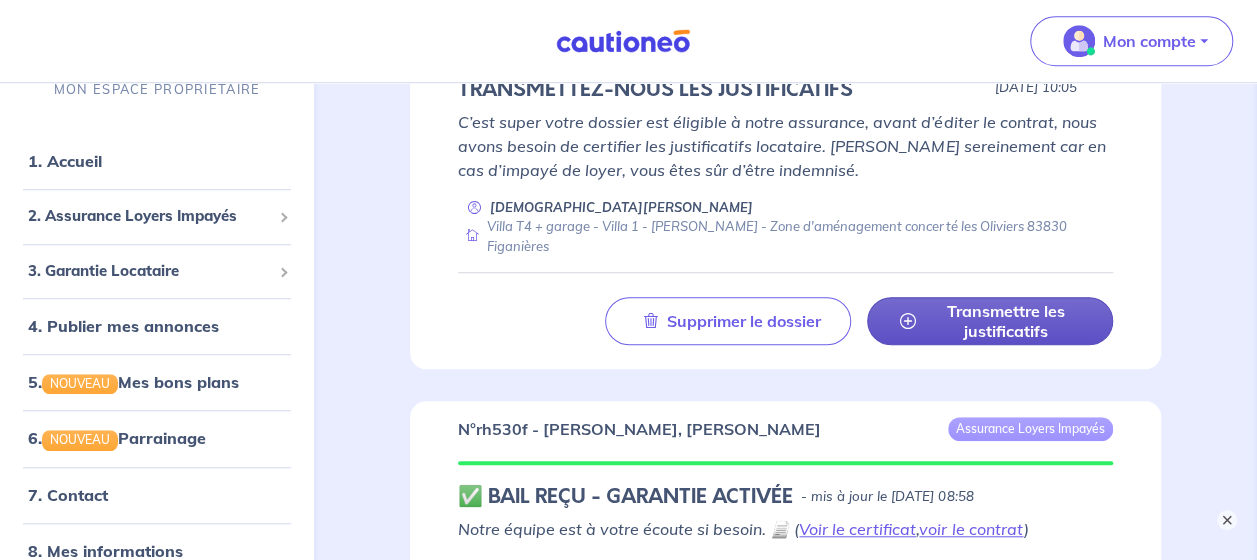 click on "Transmettre les justificatifs" at bounding box center (1006, 321) 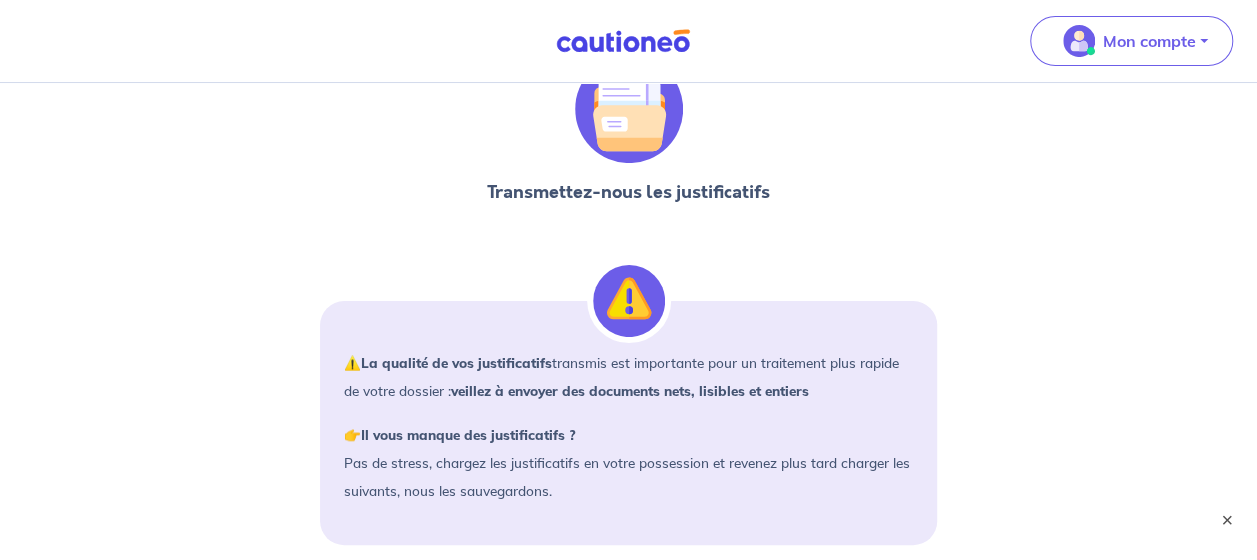 scroll, scrollTop: 0, scrollLeft: 0, axis: both 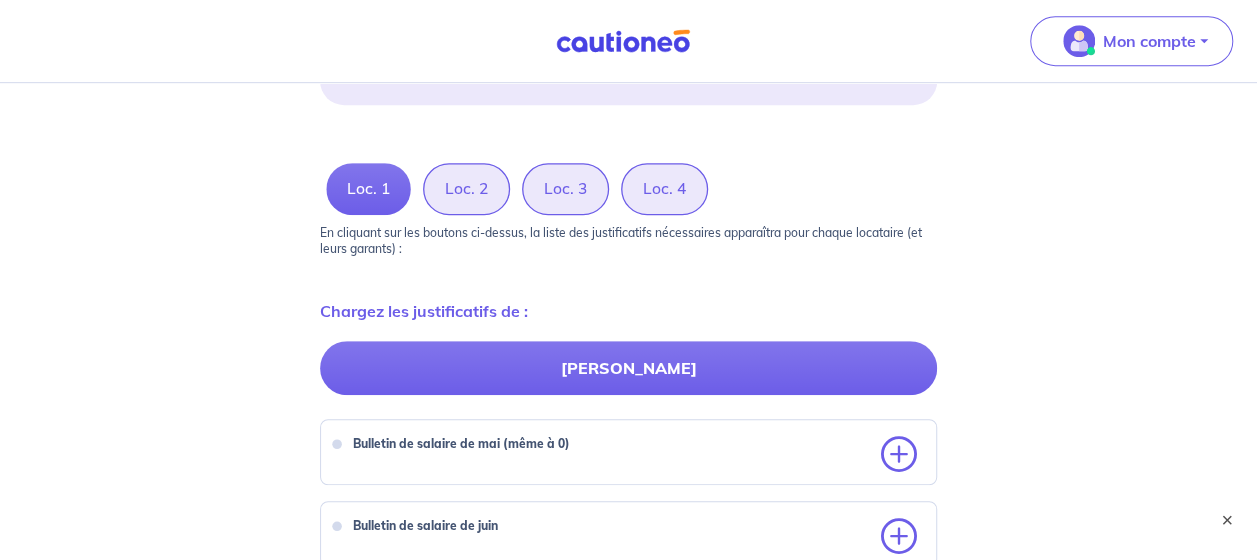 click on "Loc. 2" at bounding box center (466, 189) 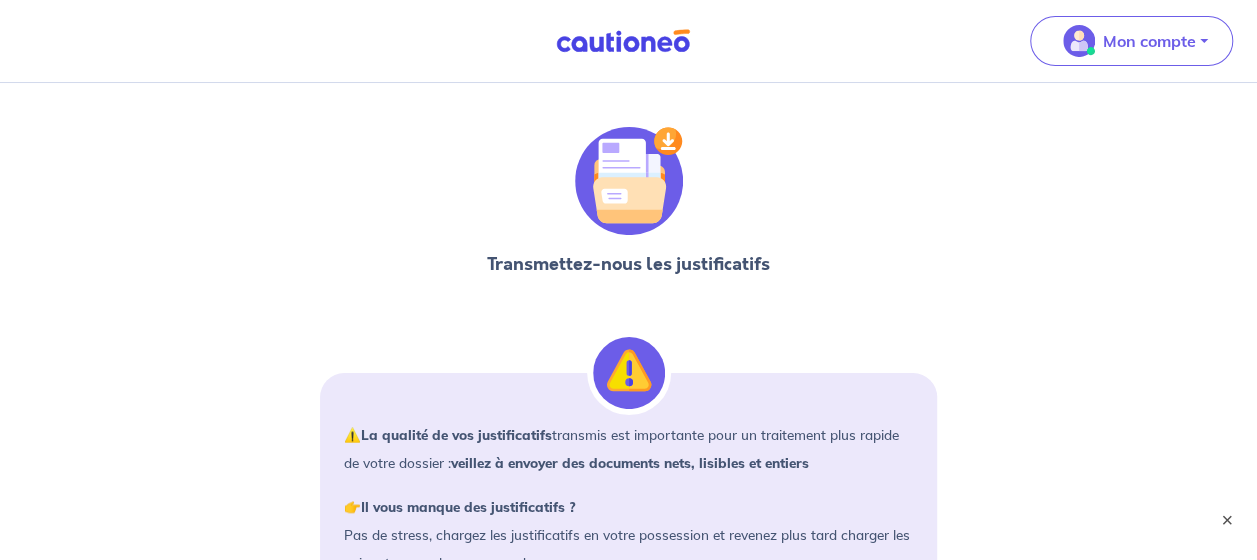 scroll, scrollTop: 0, scrollLeft: 0, axis: both 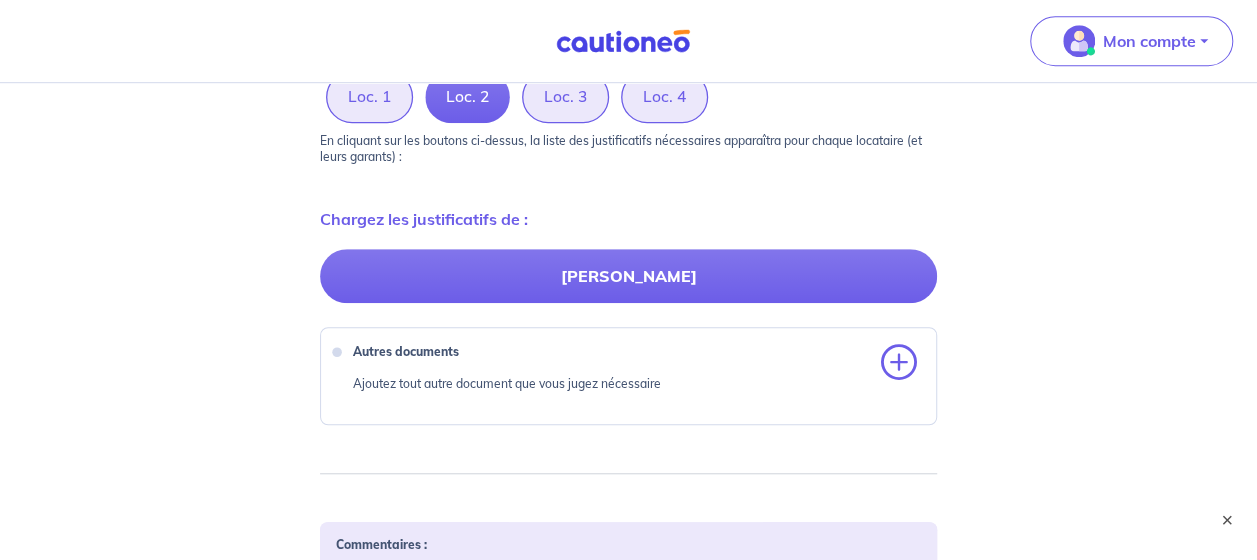 click on "Loc. 1" at bounding box center [369, 97] 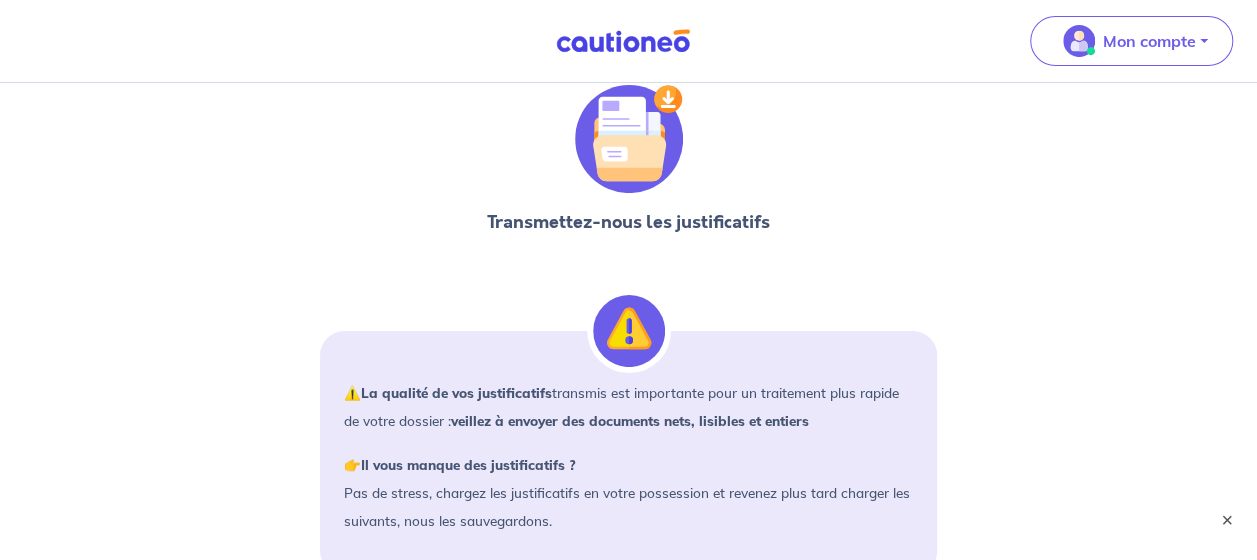 scroll, scrollTop: 0, scrollLeft: 0, axis: both 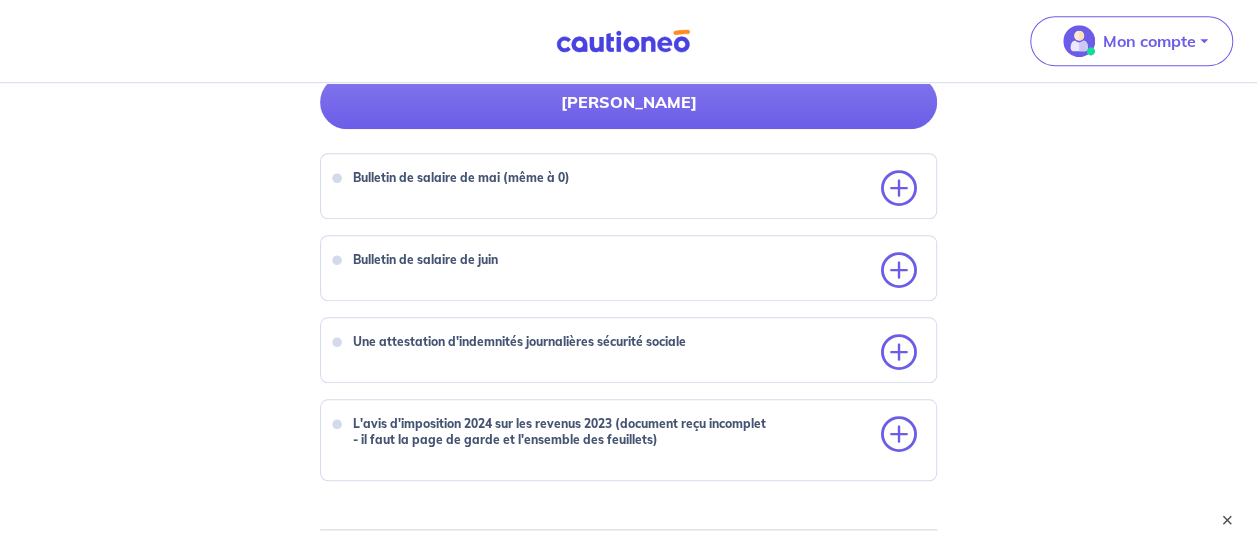 click on "Bulletin de salaire de mai (même à 0)" at bounding box center (628, 186) 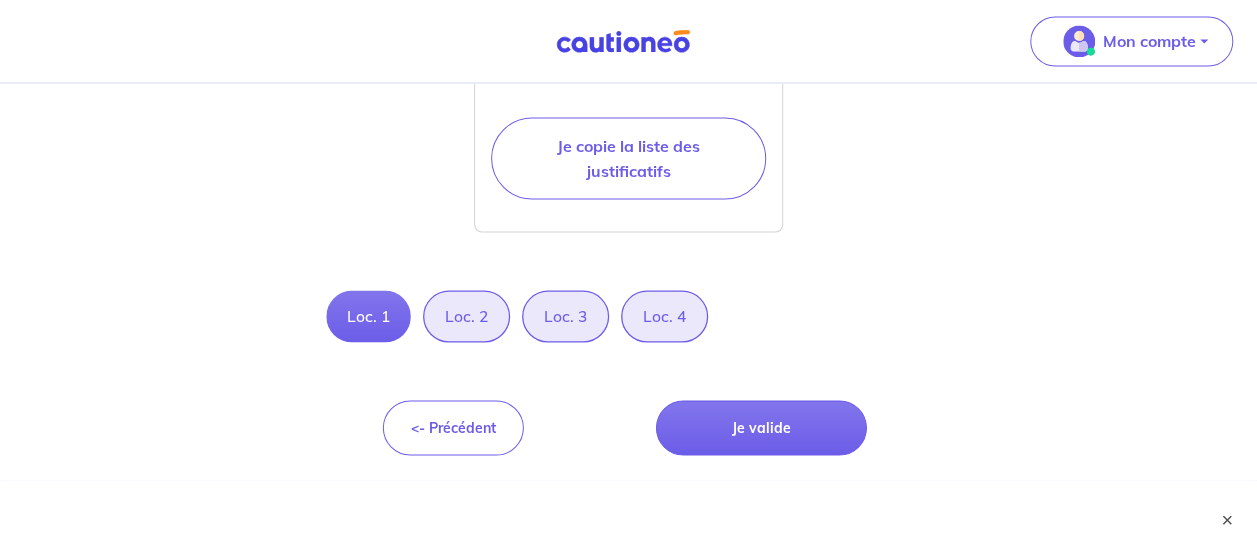 scroll, scrollTop: 1805, scrollLeft: 0, axis: vertical 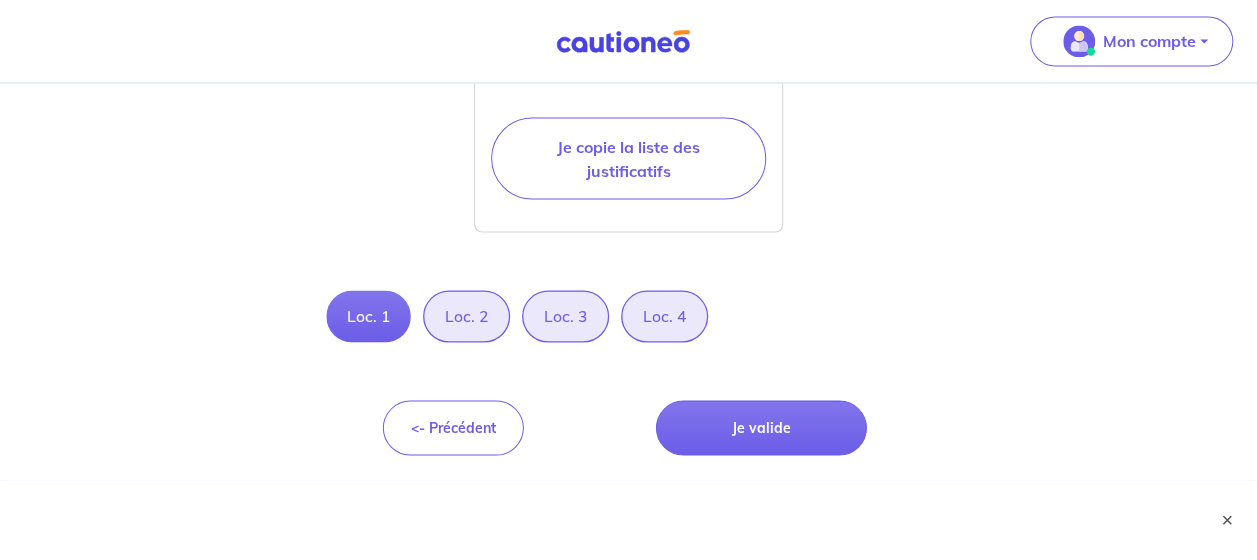 click at bounding box center (899, -482) 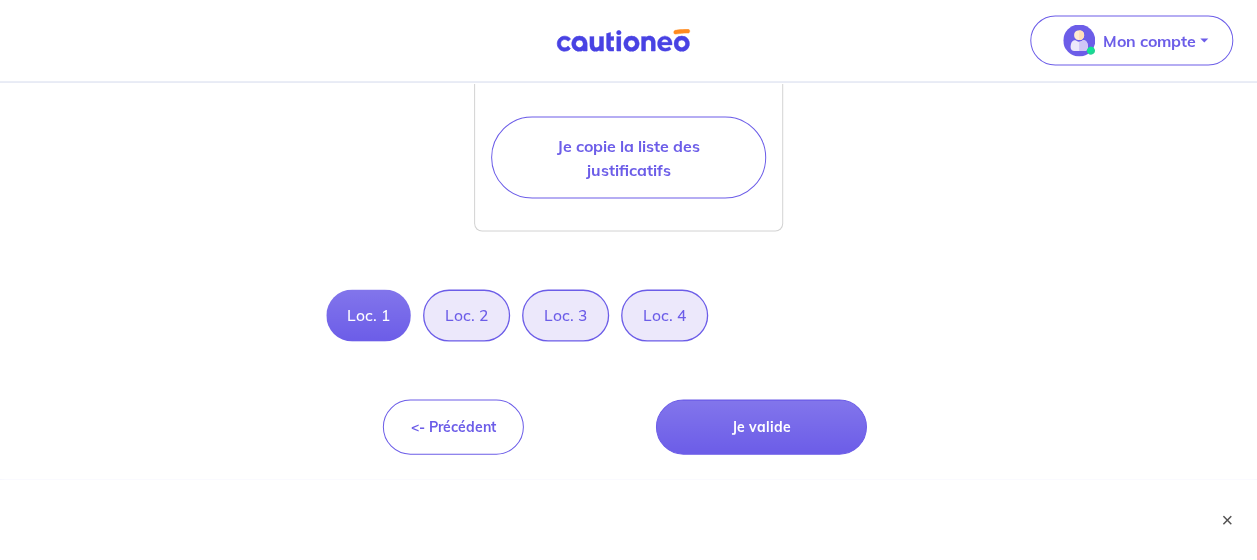 scroll, scrollTop: 3792, scrollLeft: 0, axis: vertical 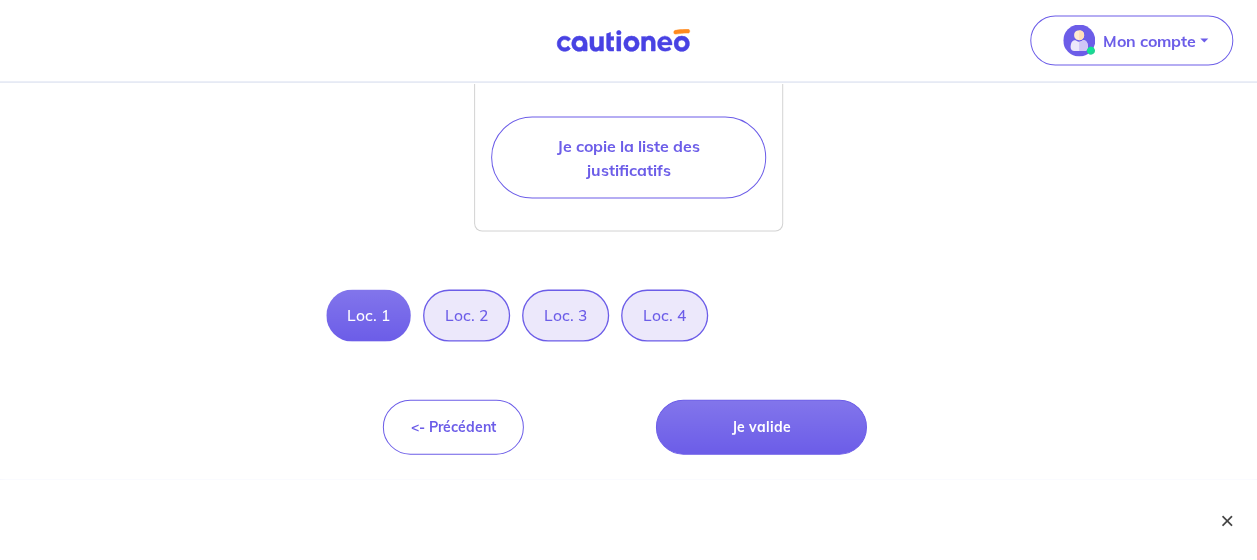 click on "×" at bounding box center [1227, 520] 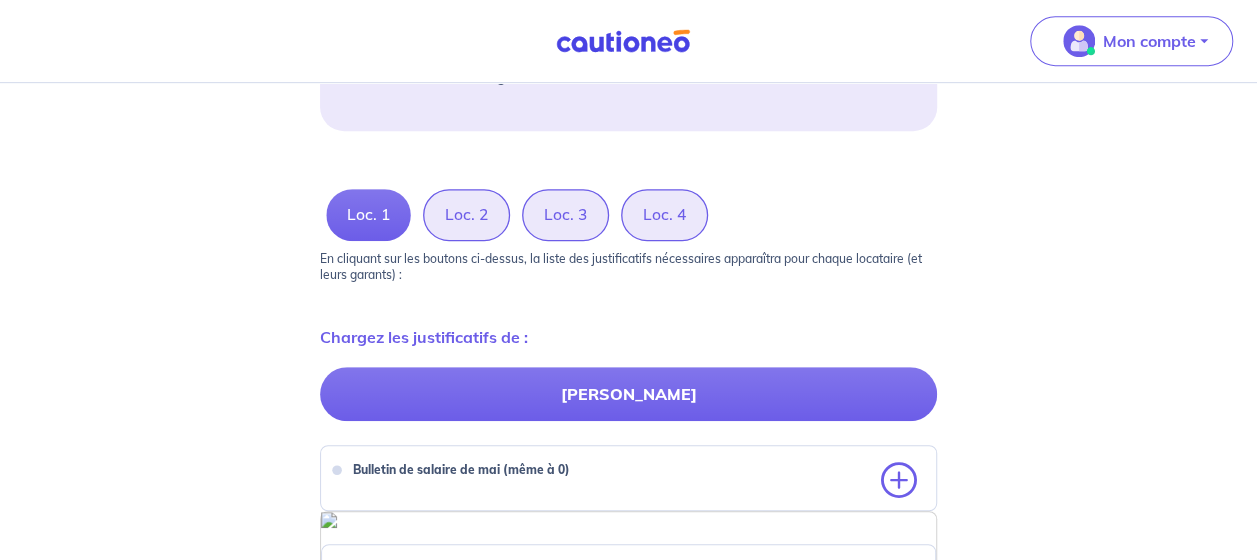 click on "Loc. 2" at bounding box center (466, 215) 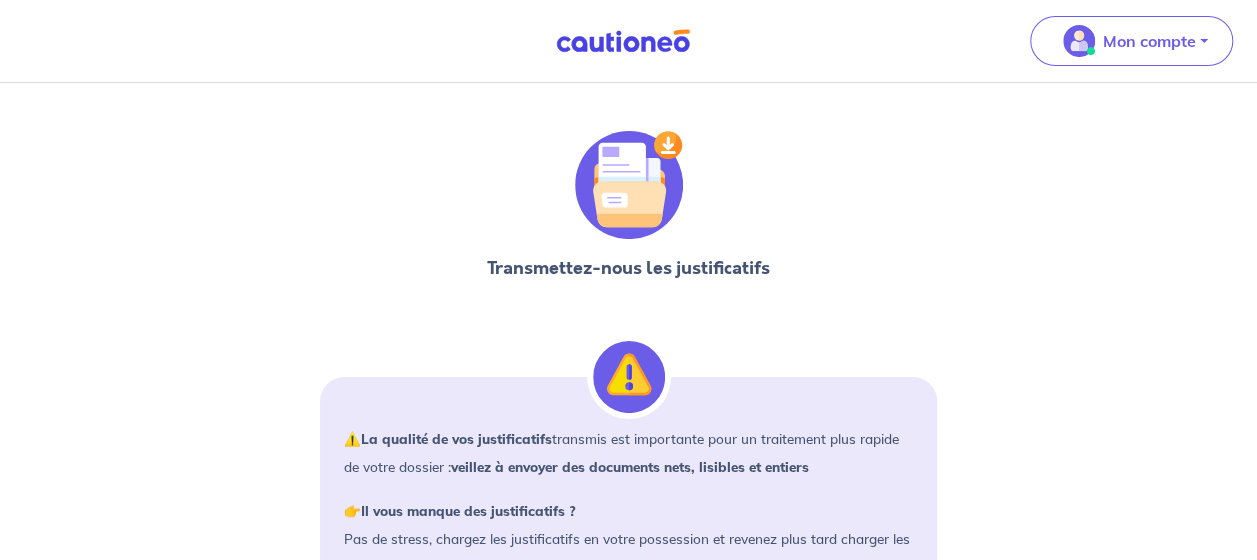 scroll, scrollTop: 0, scrollLeft: 0, axis: both 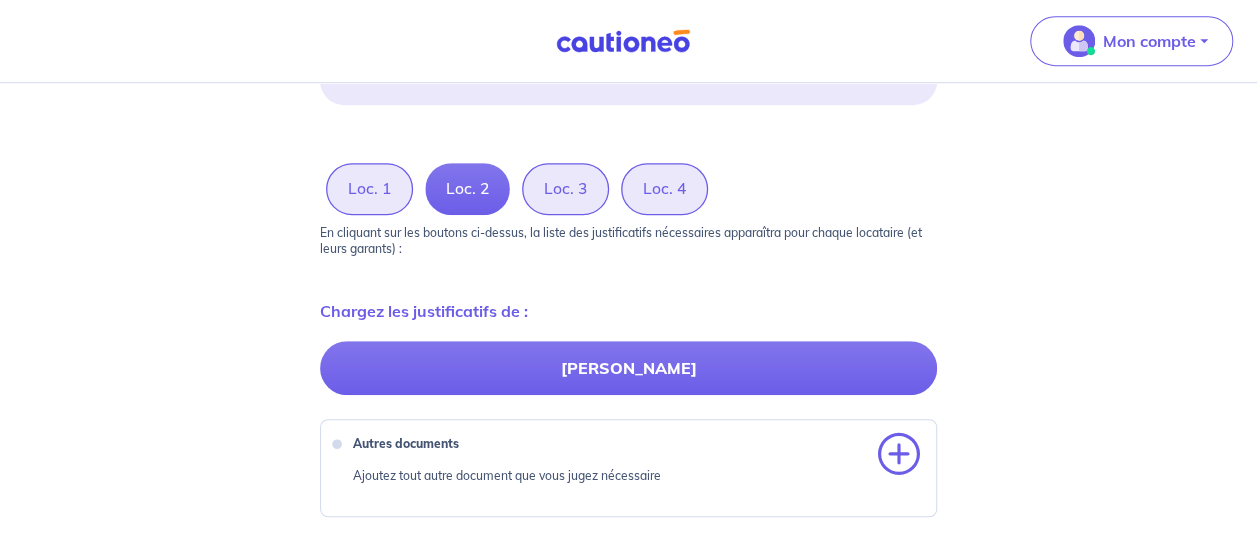 click at bounding box center (899, 455) 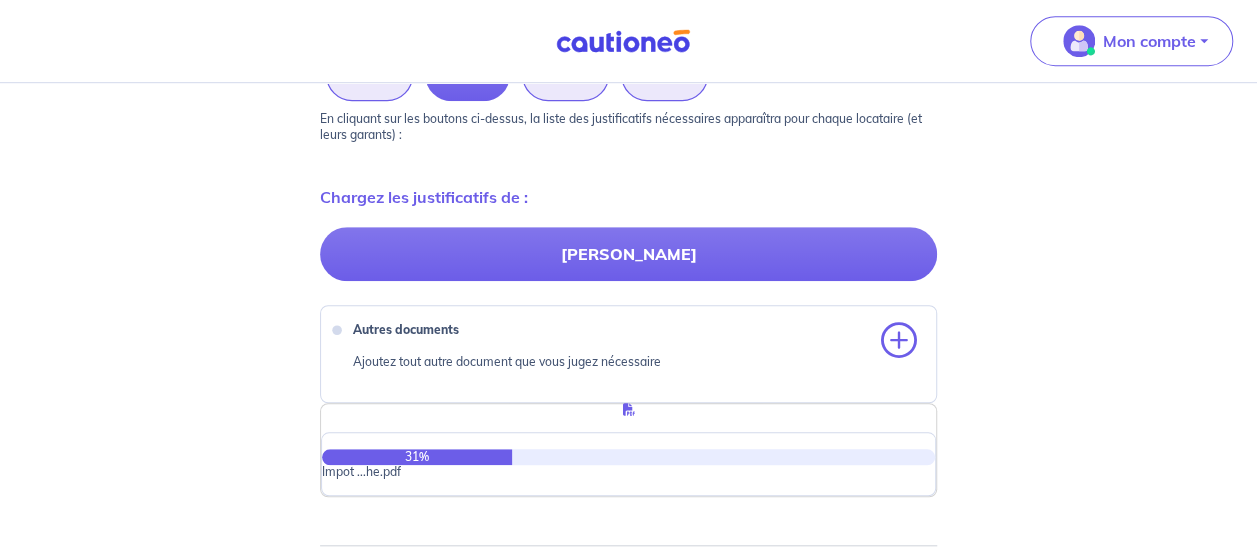 scroll, scrollTop: 635, scrollLeft: 0, axis: vertical 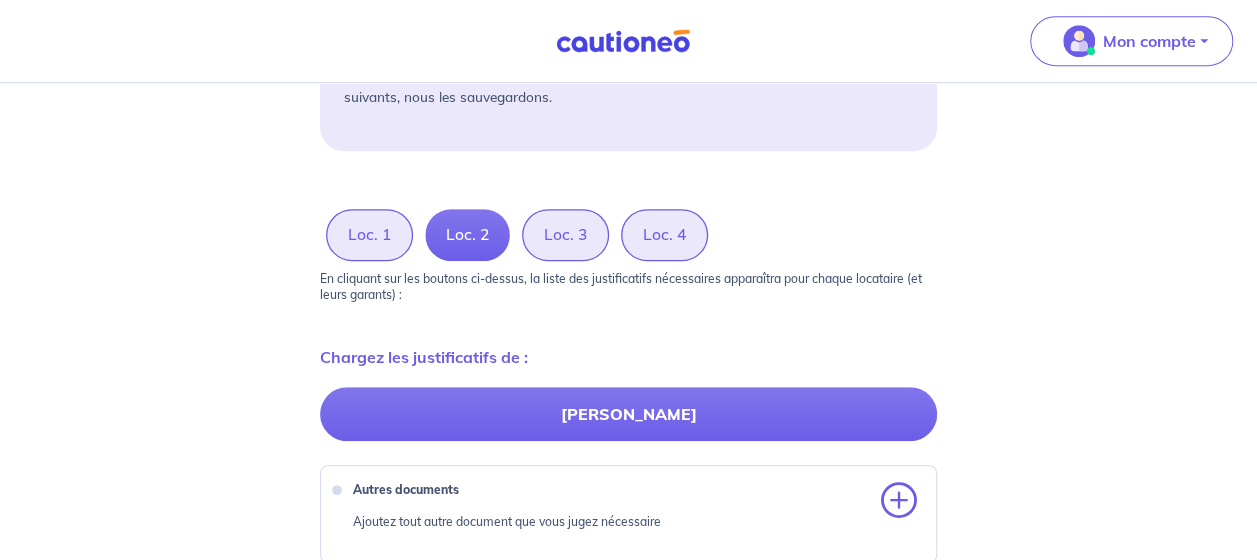 click on "Loc. 3" at bounding box center (565, 235) 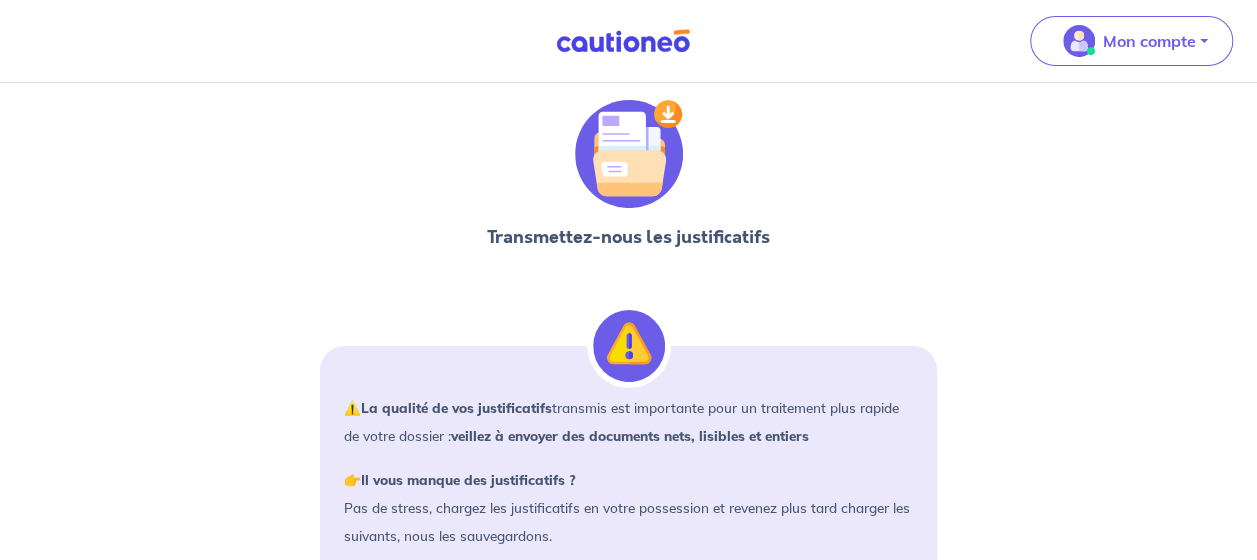 scroll, scrollTop: 0, scrollLeft: 0, axis: both 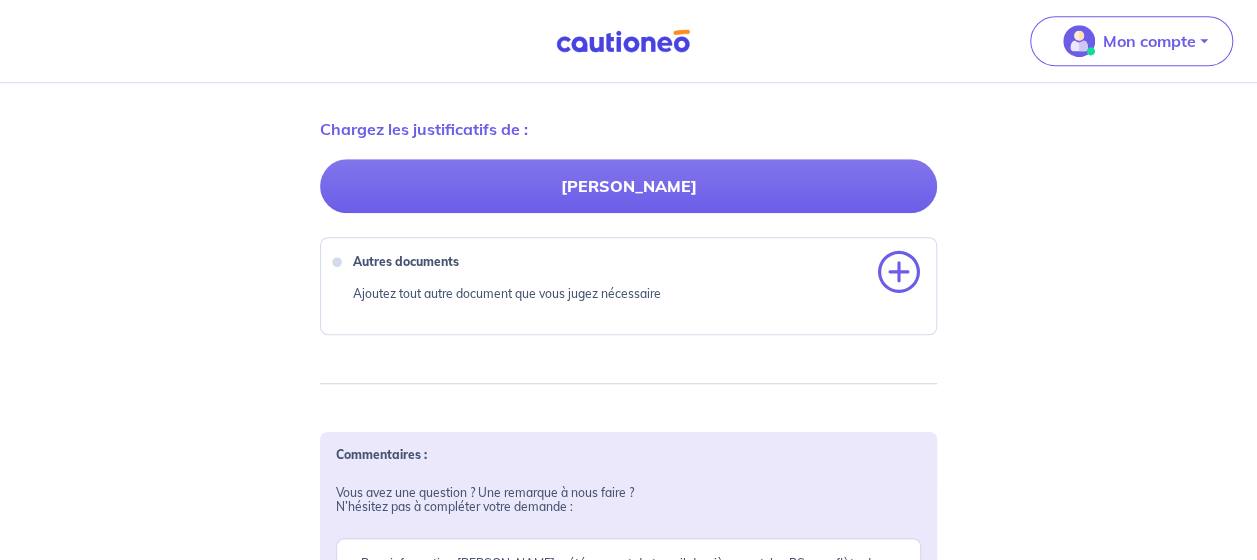 click at bounding box center [899, 273] 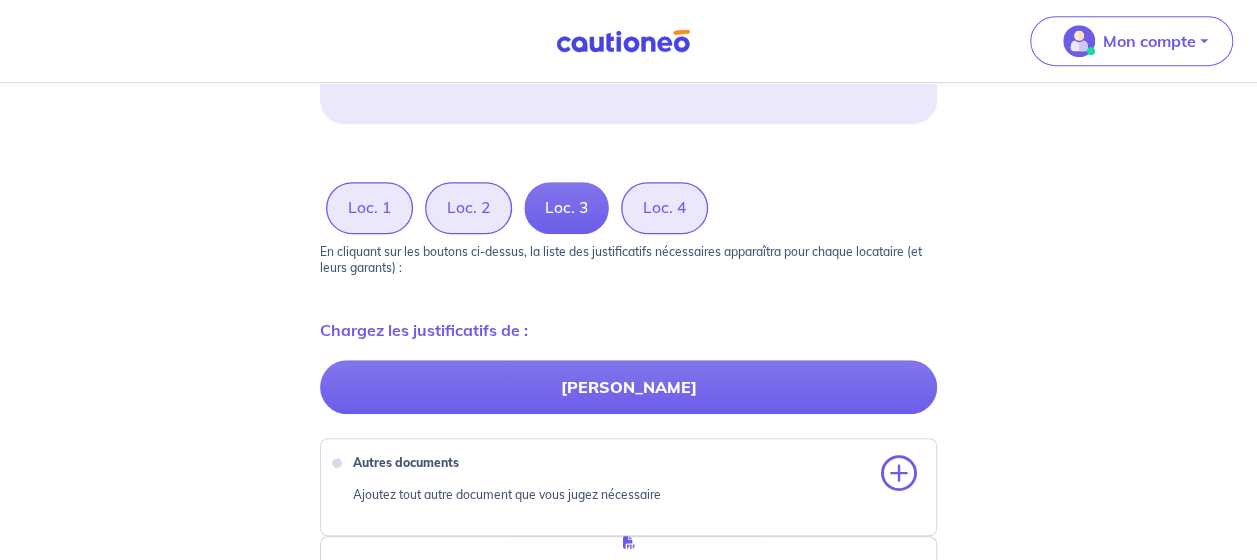 scroll, scrollTop: 469, scrollLeft: 0, axis: vertical 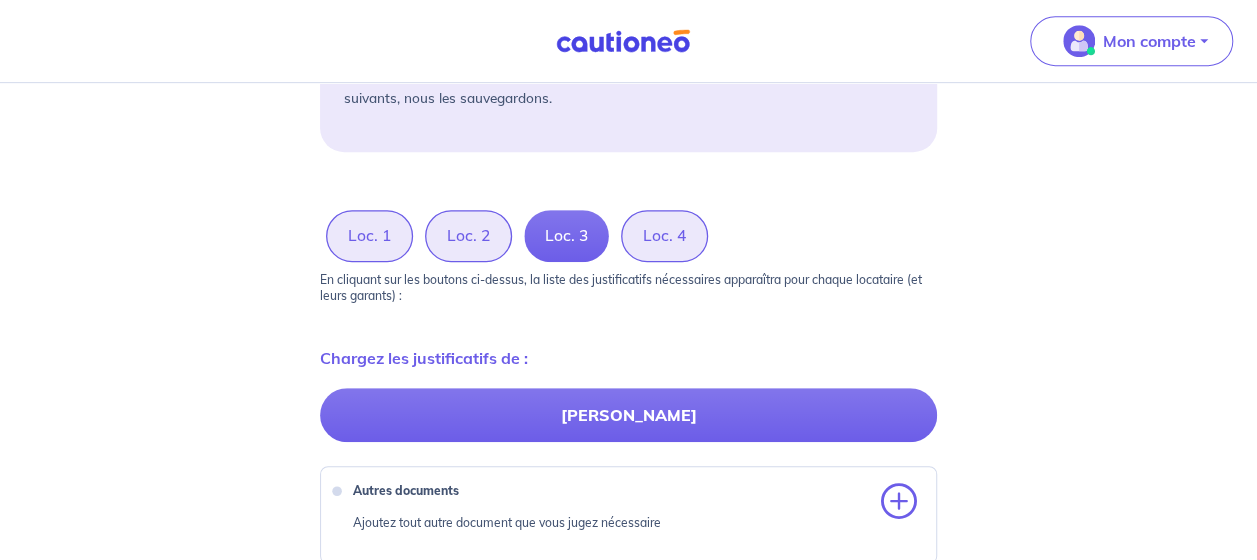 click on "Loc. 4" at bounding box center (664, 236) 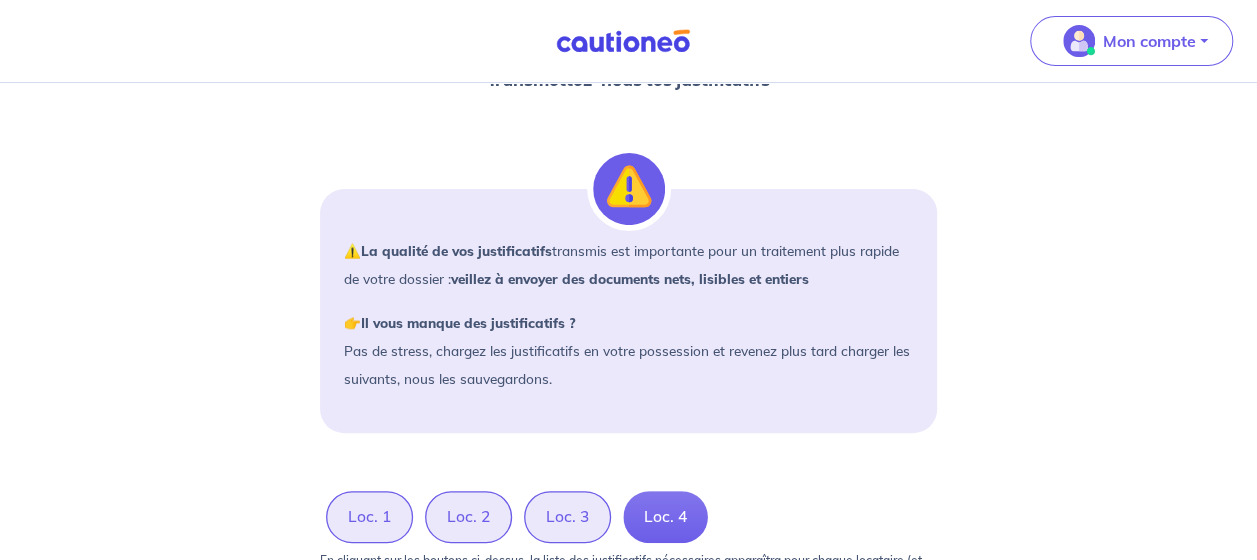 scroll, scrollTop: 0, scrollLeft: 0, axis: both 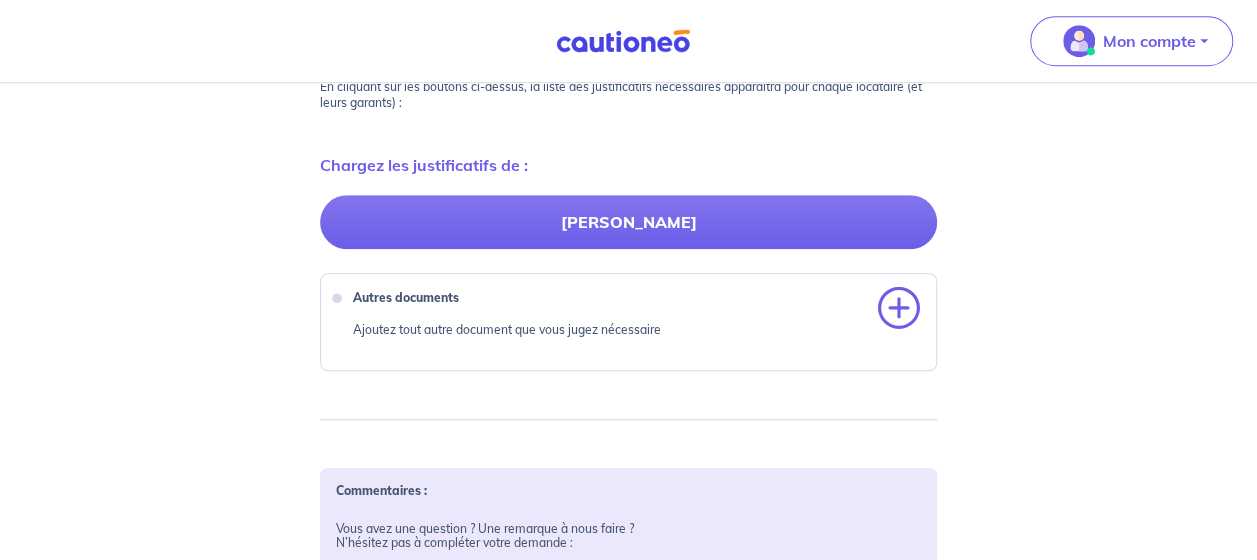 click at bounding box center (899, 309) 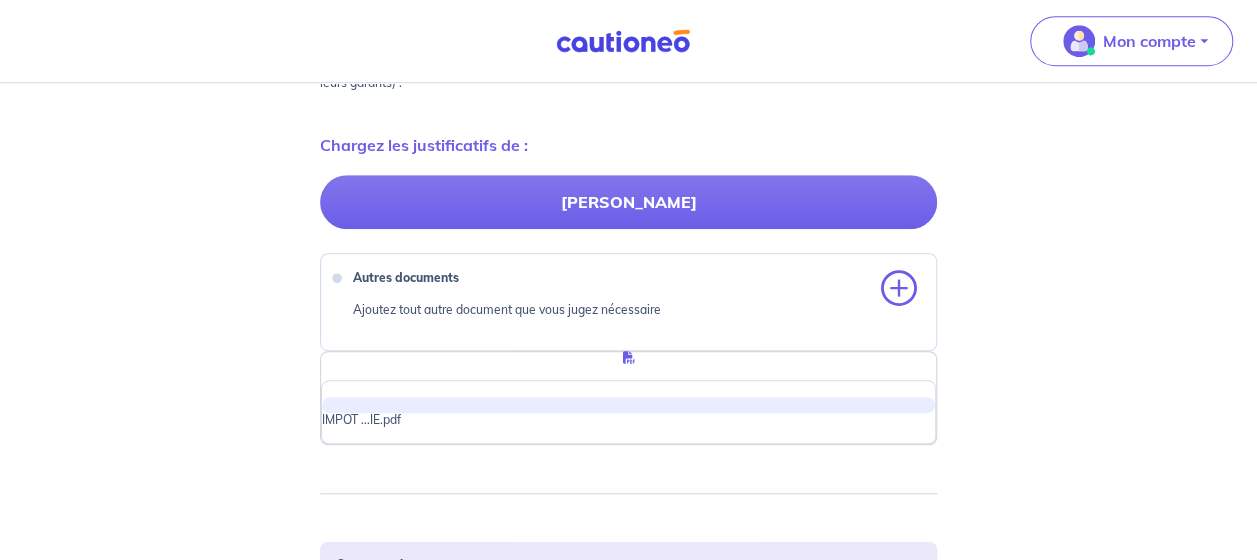 scroll, scrollTop: 685, scrollLeft: 0, axis: vertical 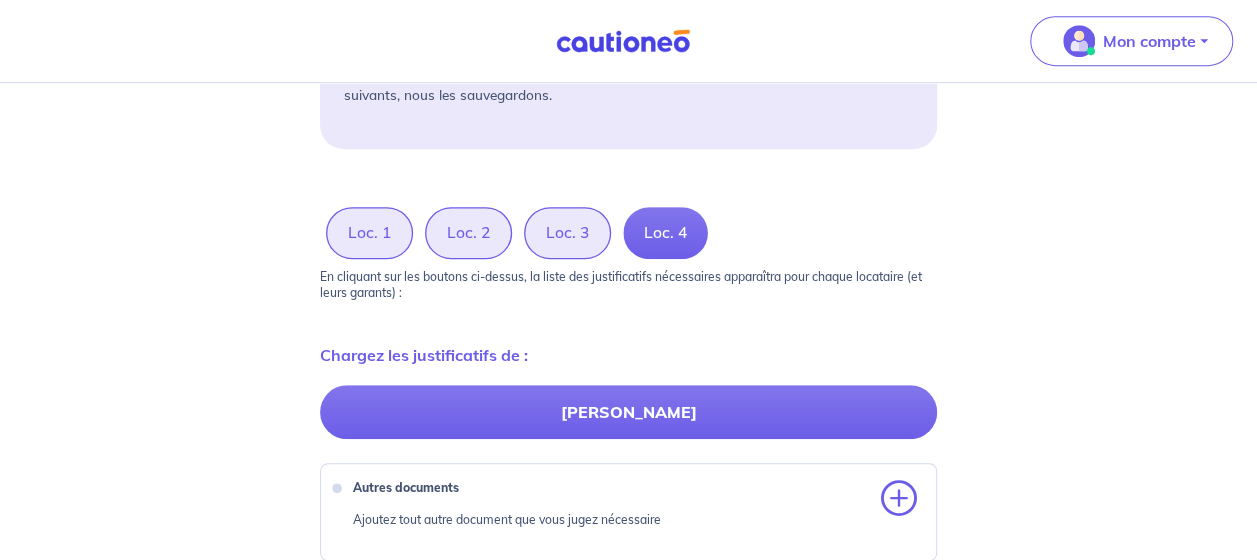 click on "Loc. 3" at bounding box center [567, 233] 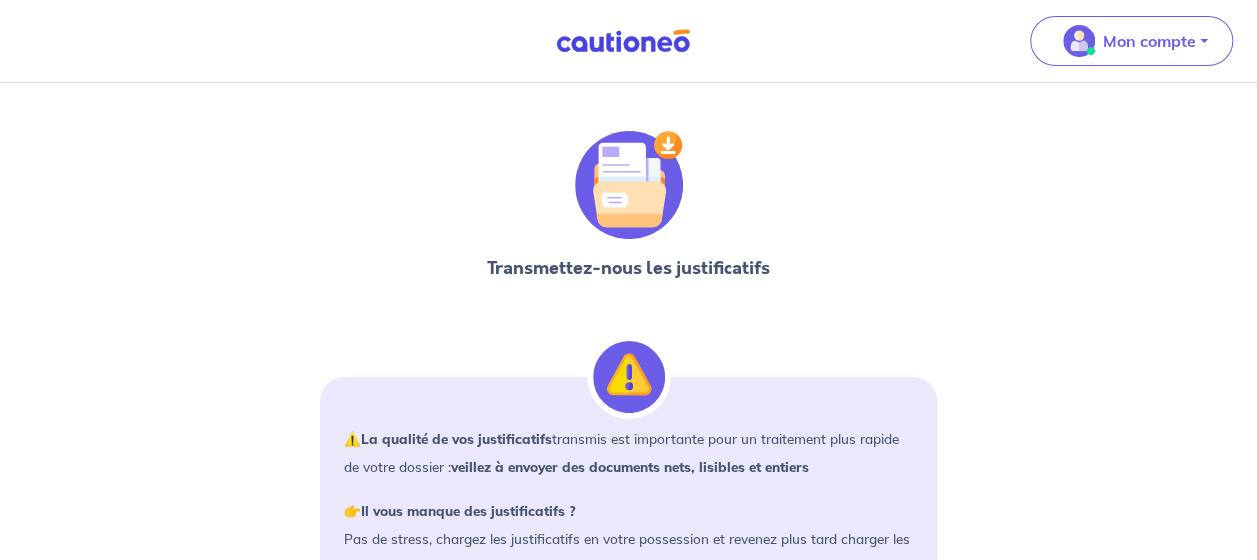 scroll, scrollTop: 0, scrollLeft: 0, axis: both 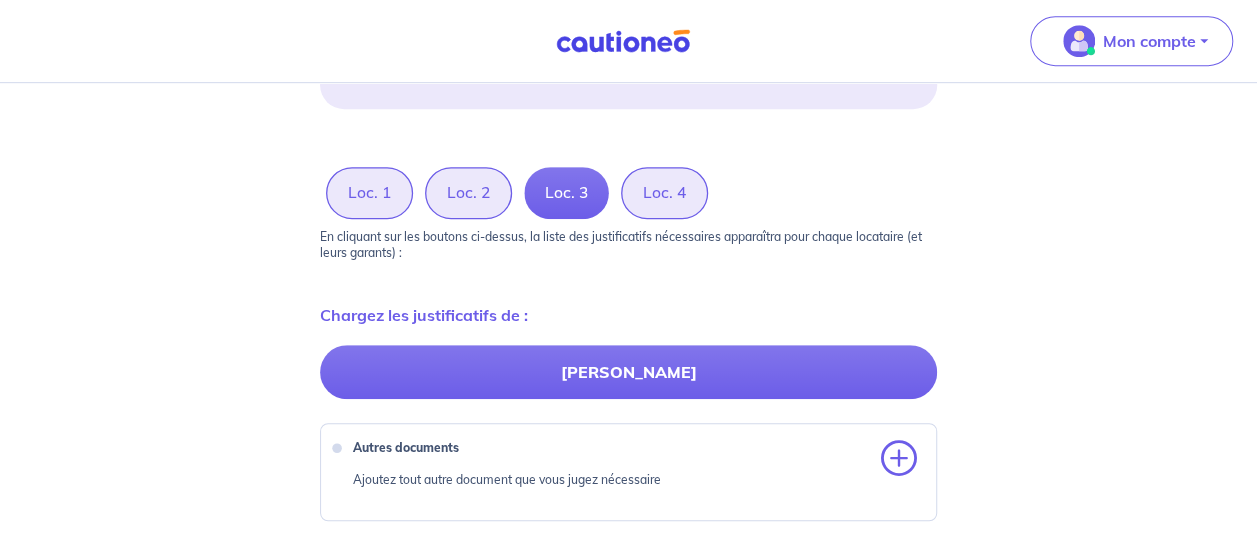 click on "Loc. 2" at bounding box center (468, 193) 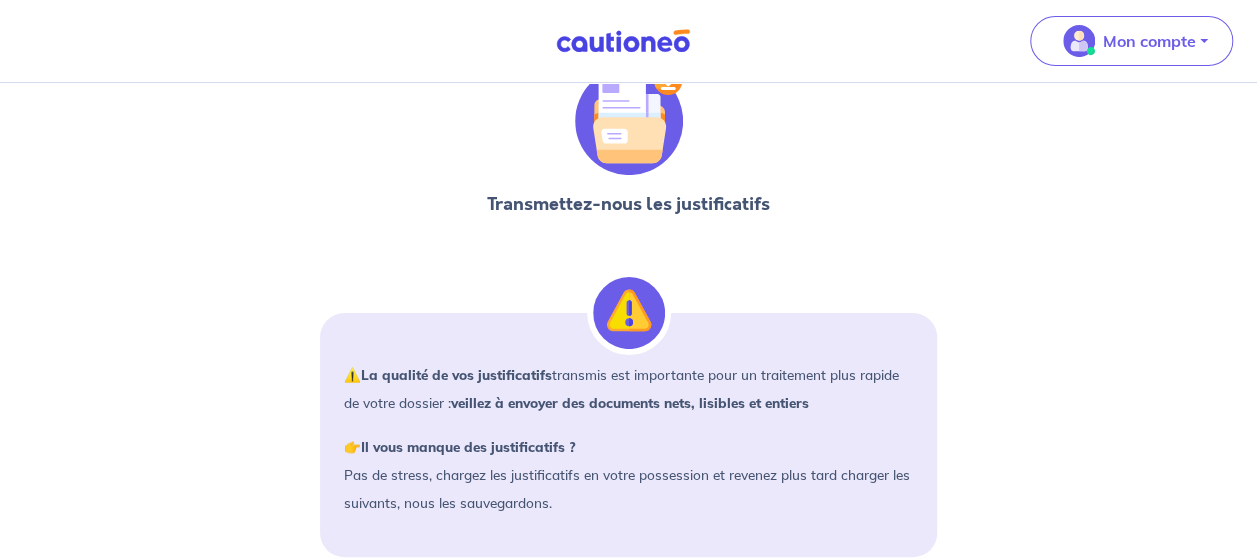 scroll, scrollTop: 0, scrollLeft: 0, axis: both 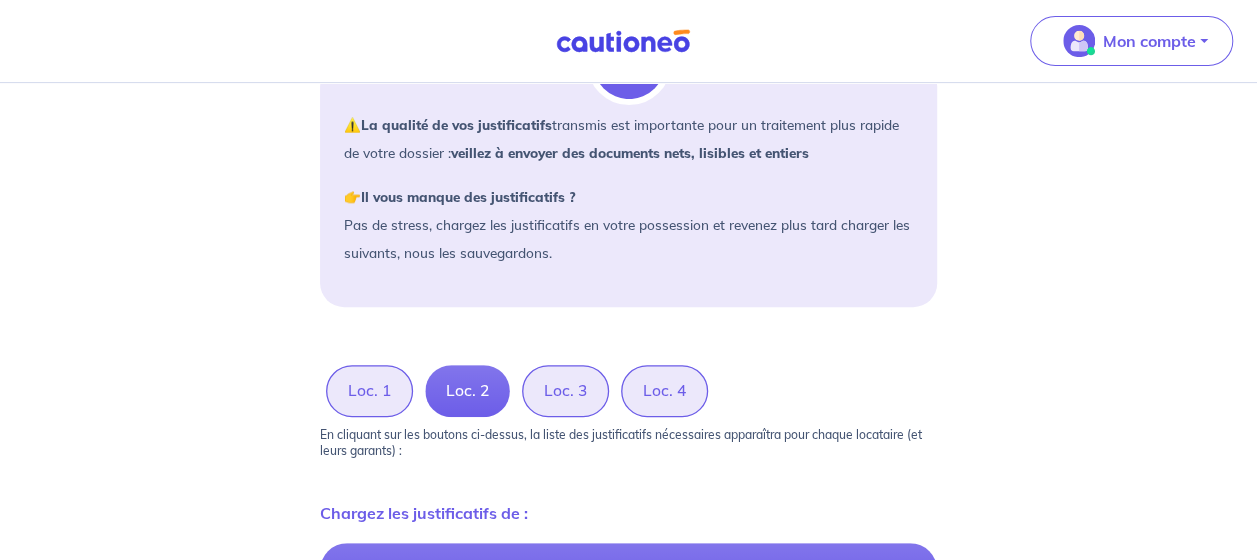 click on "Loc. 1" at bounding box center [369, 391] 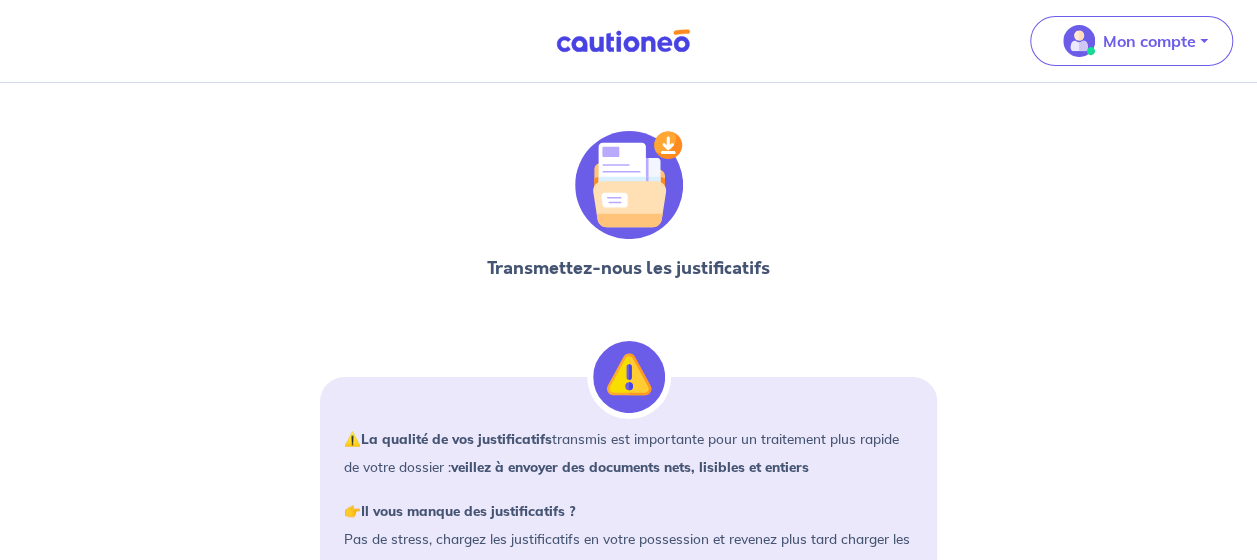 scroll, scrollTop: 0, scrollLeft: 0, axis: both 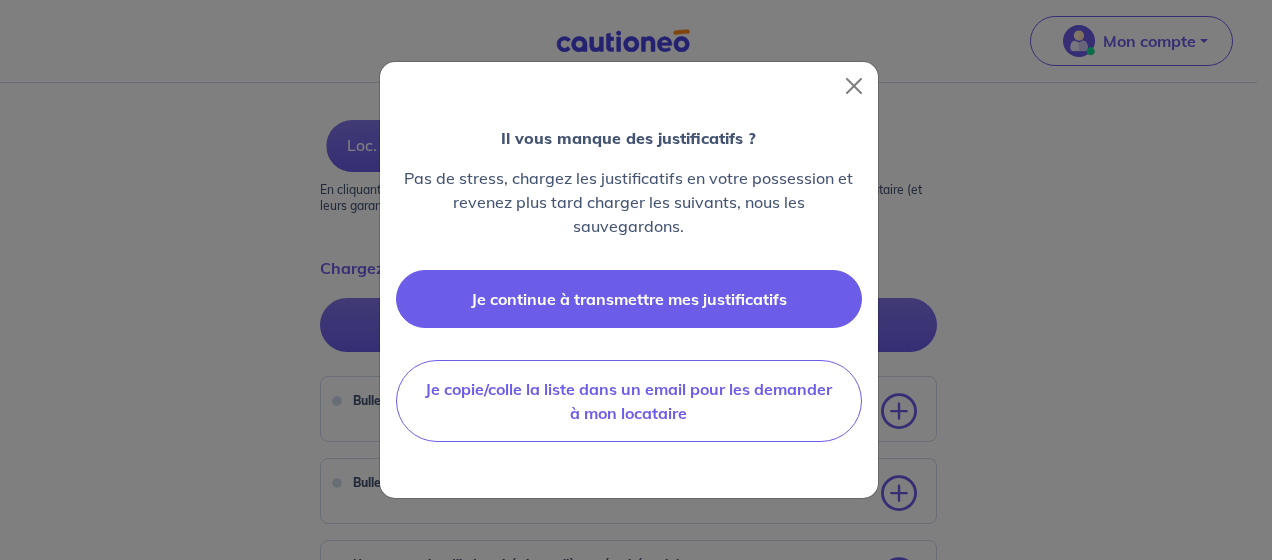click on "Je continue à transmettre mes justificatifs" at bounding box center (629, 299) 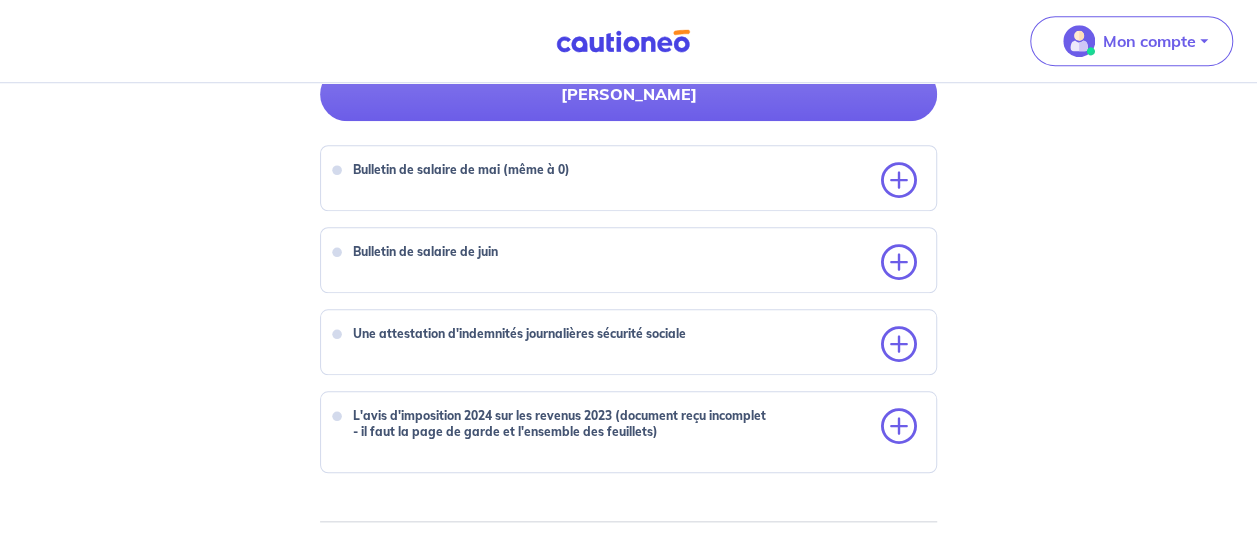 scroll, scrollTop: 792, scrollLeft: 0, axis: vertical 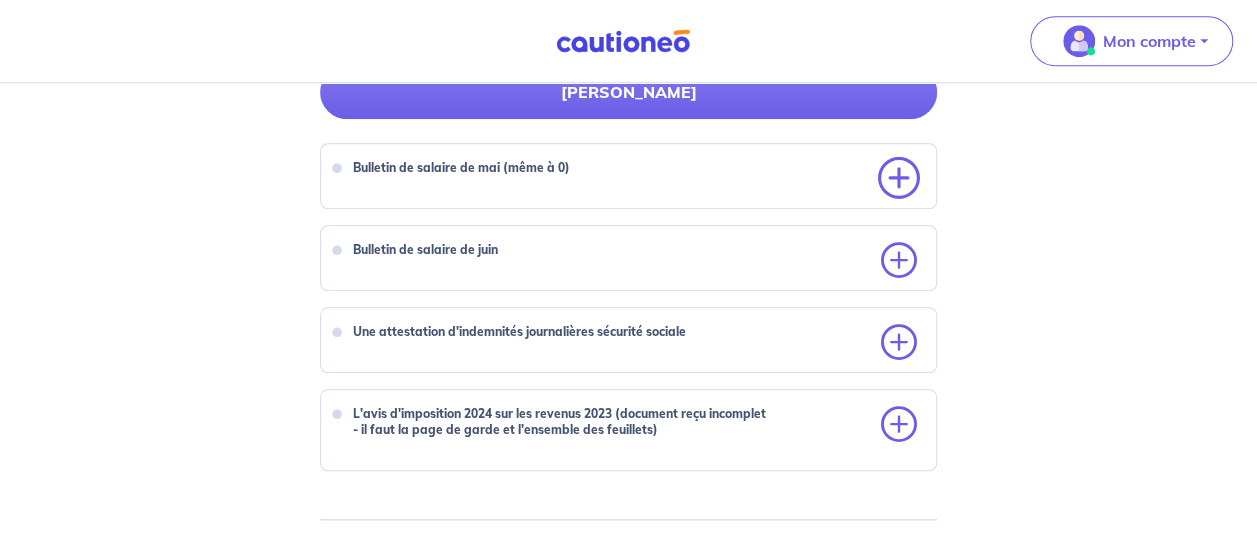 click at bounding box center (899, 179) 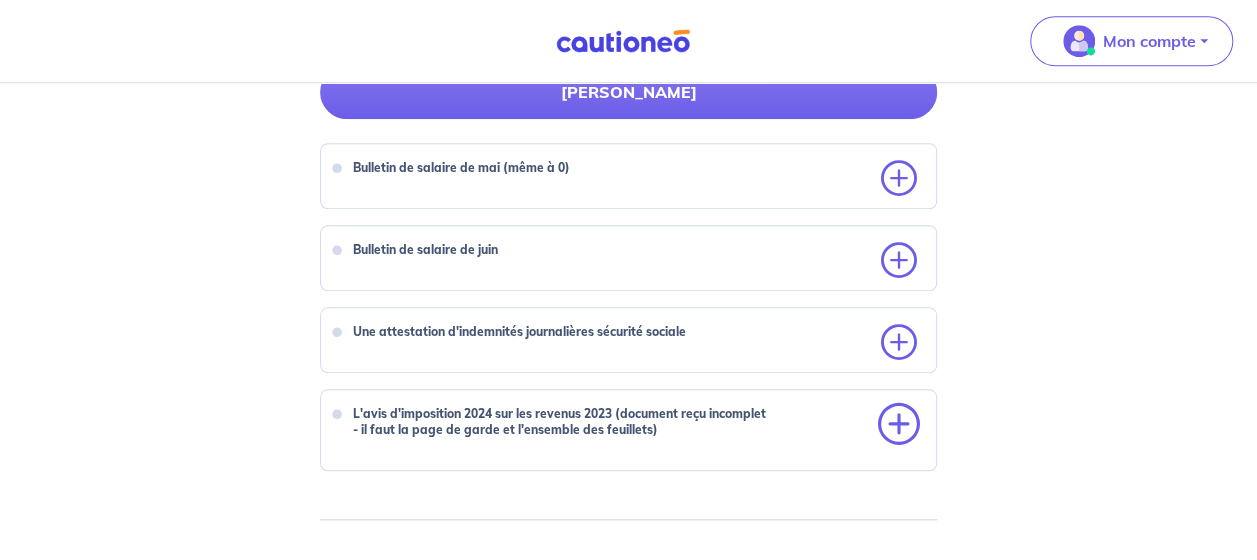 click at bounding box center [899, 425] 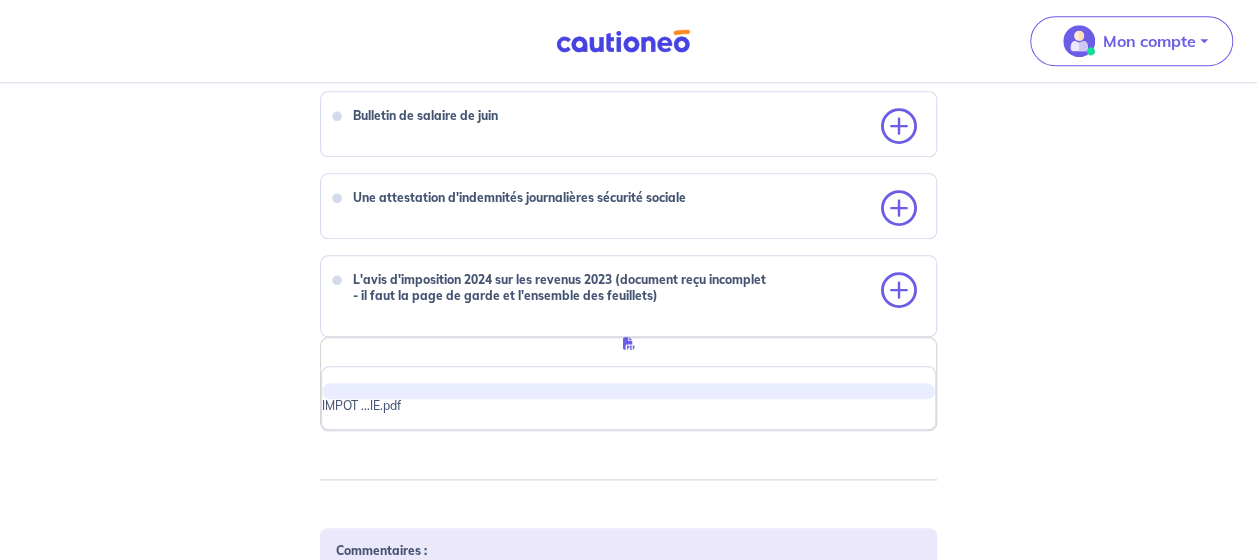 scroll, scrollTop: 914, scrollLeft: 0, axis: vertical 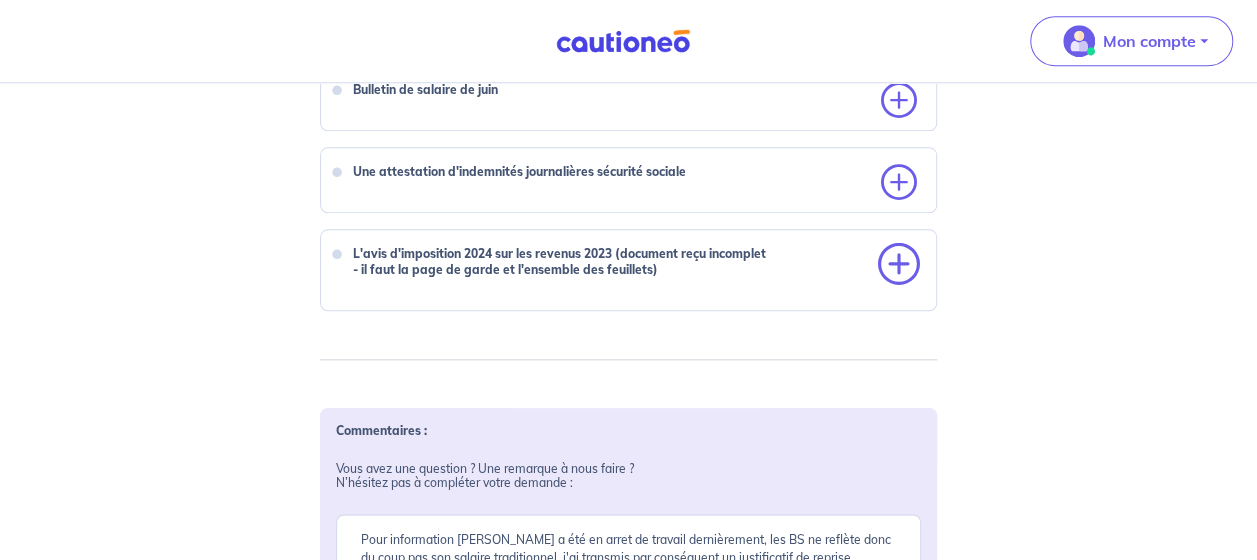 click at bounding box center (899, 265) 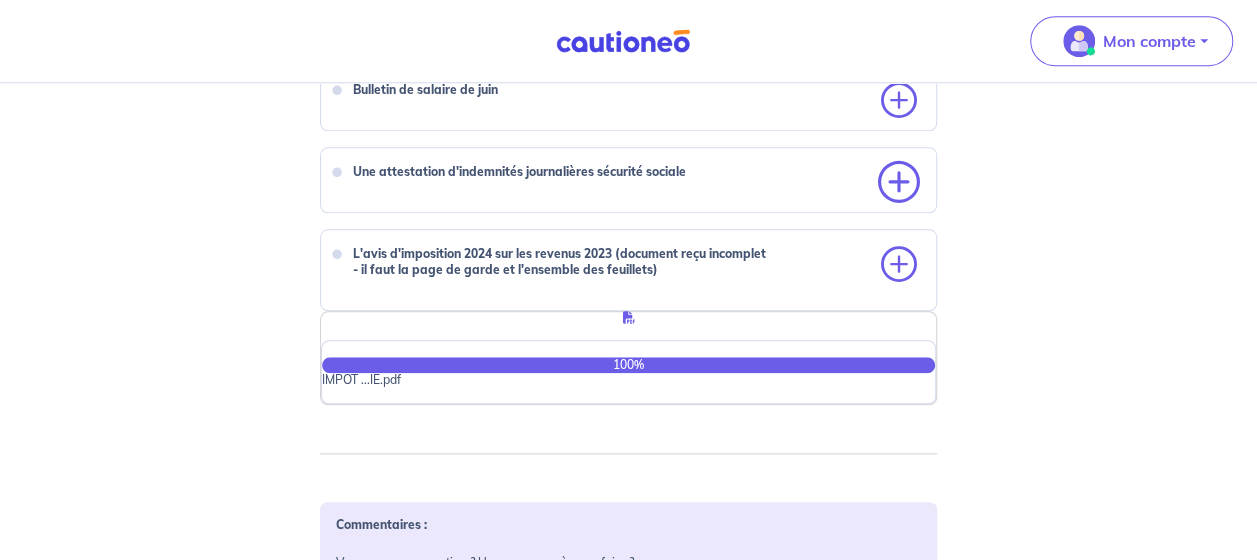 click at bounding box center [899, 183] 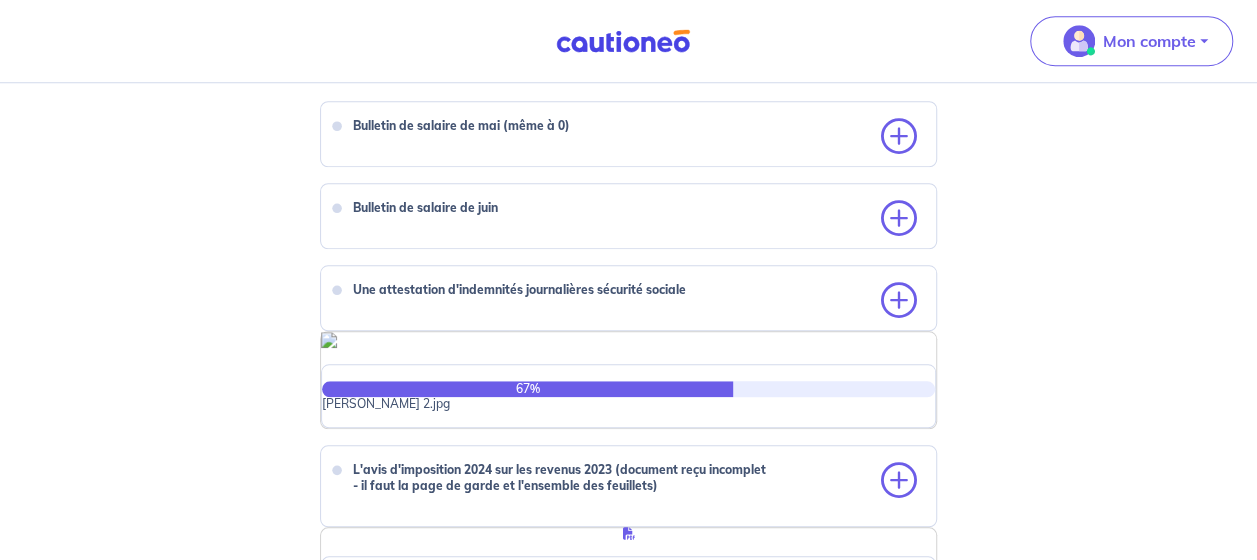 scroll, scrollTop: 846, scrollLeft: 0, axis: vertical 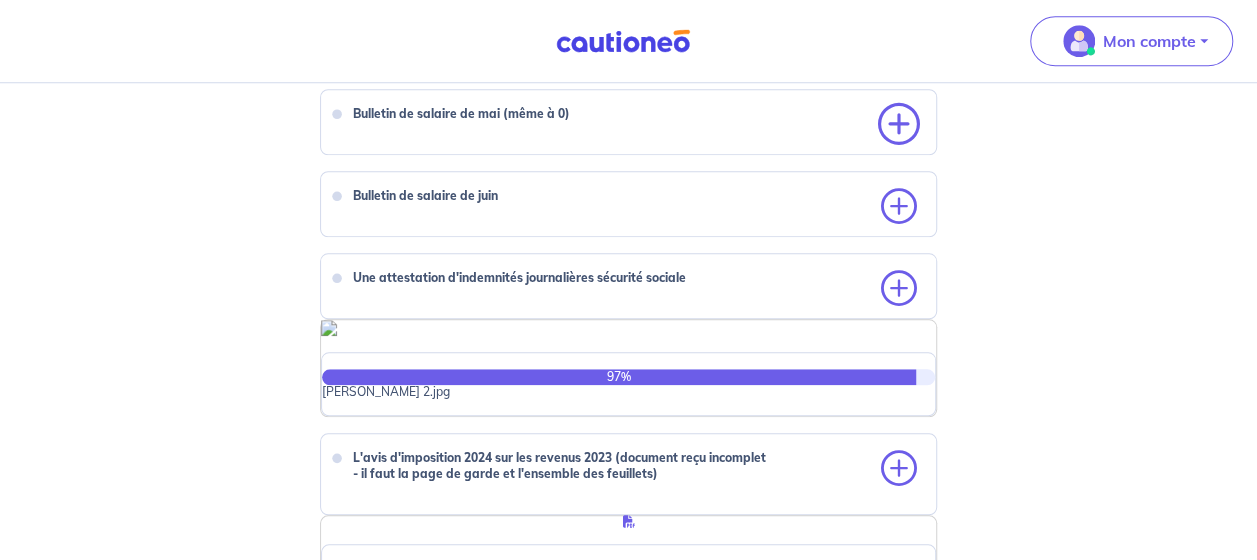click at bounding box center (899, 125) 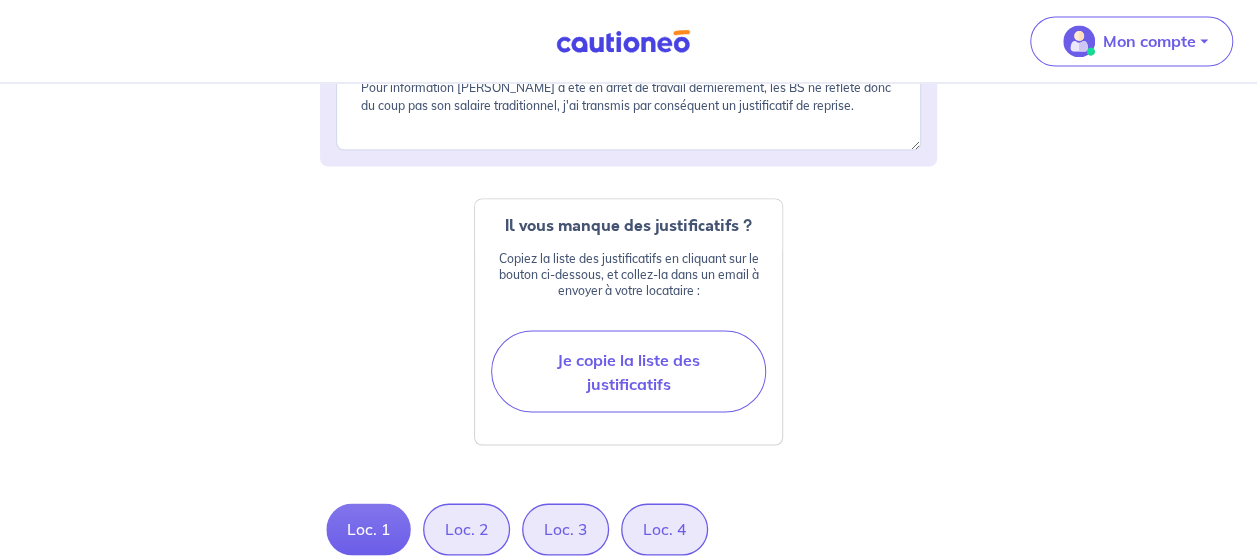 scroll, scrollTop: 1716, scrollLeft: 0, axis: vertical 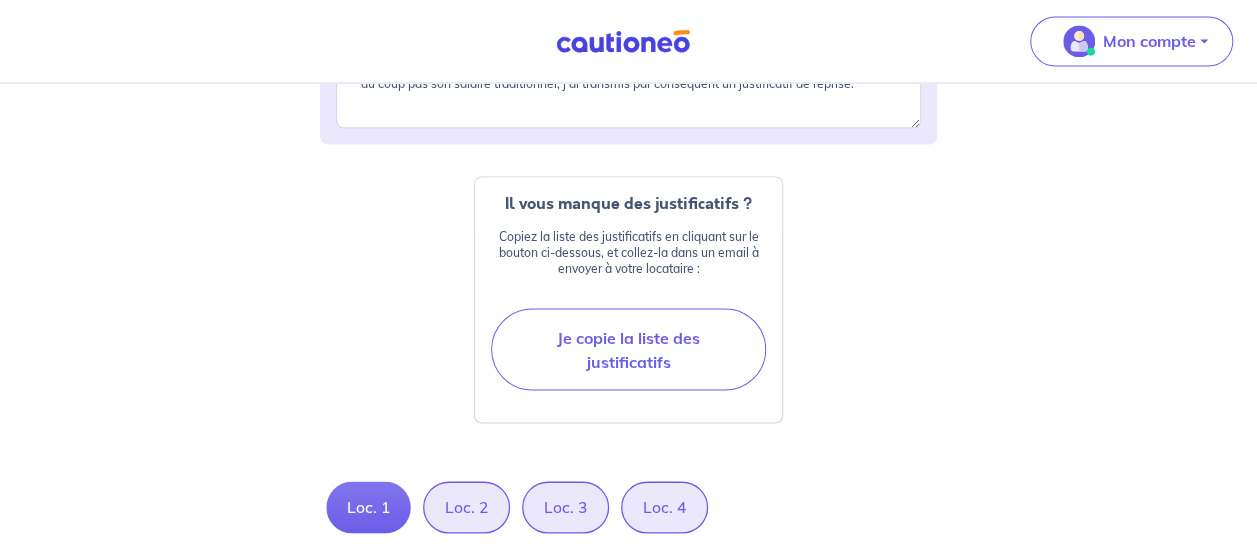 click at bounding box center (899, -565) 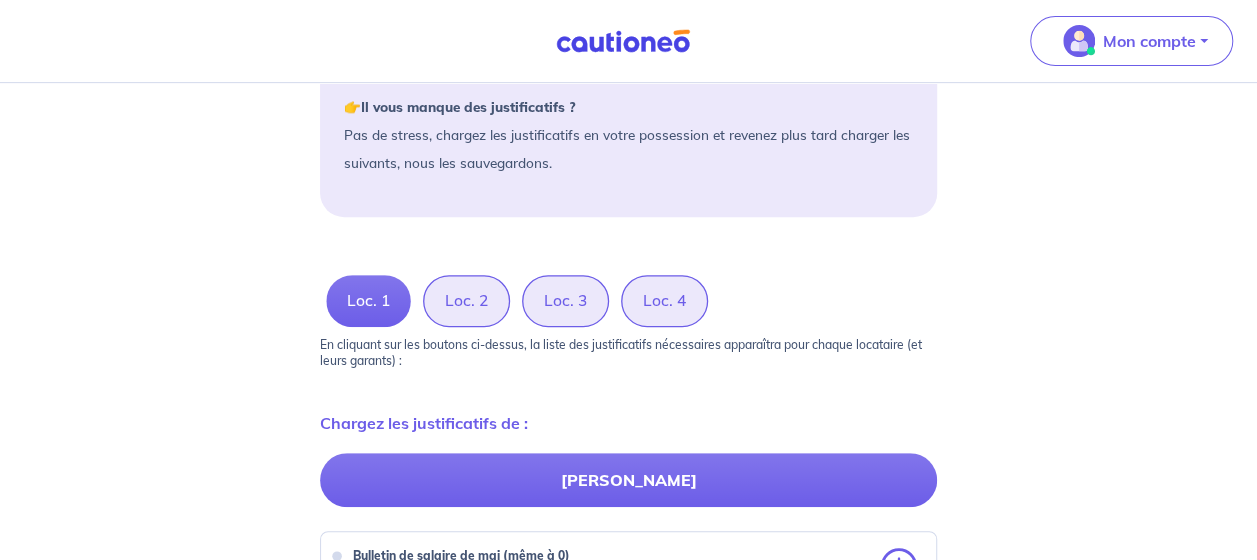 scroll, scrollTop: 410, scrollLeft: 0, axis: vertical 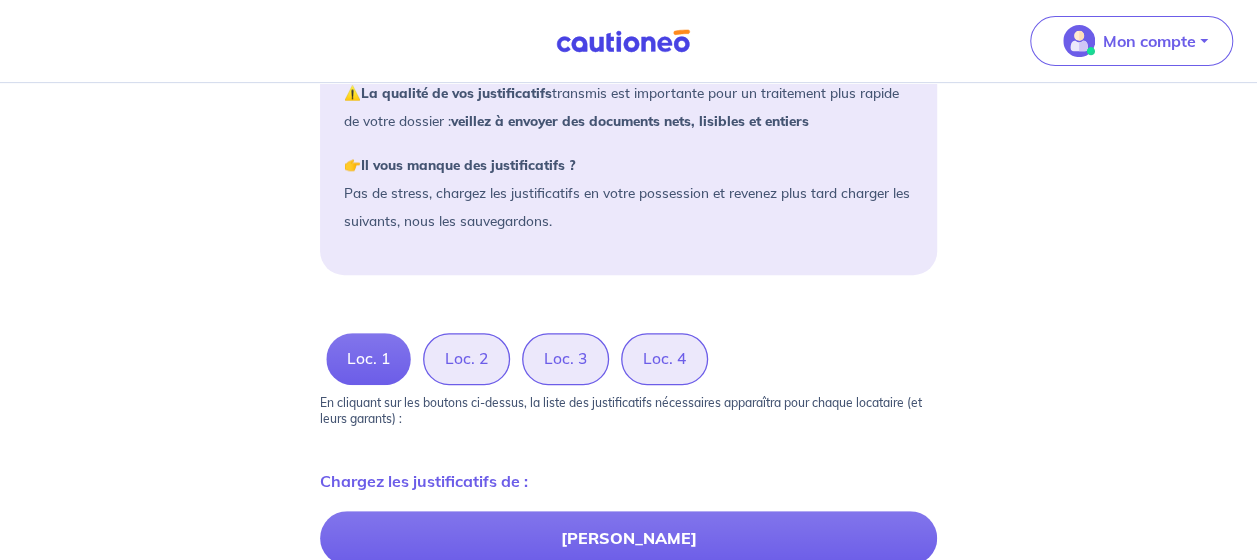 click on "Loc. 2" at bounding box center [466, 359] 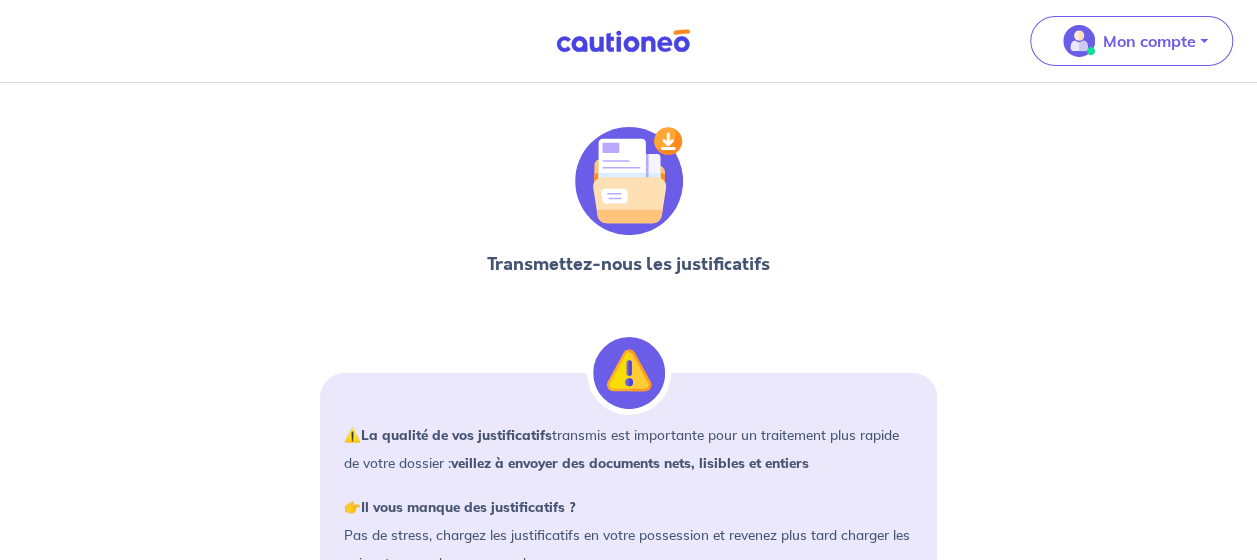 scroll, scrollTop: 0, scrollLeft: 0, axis: both 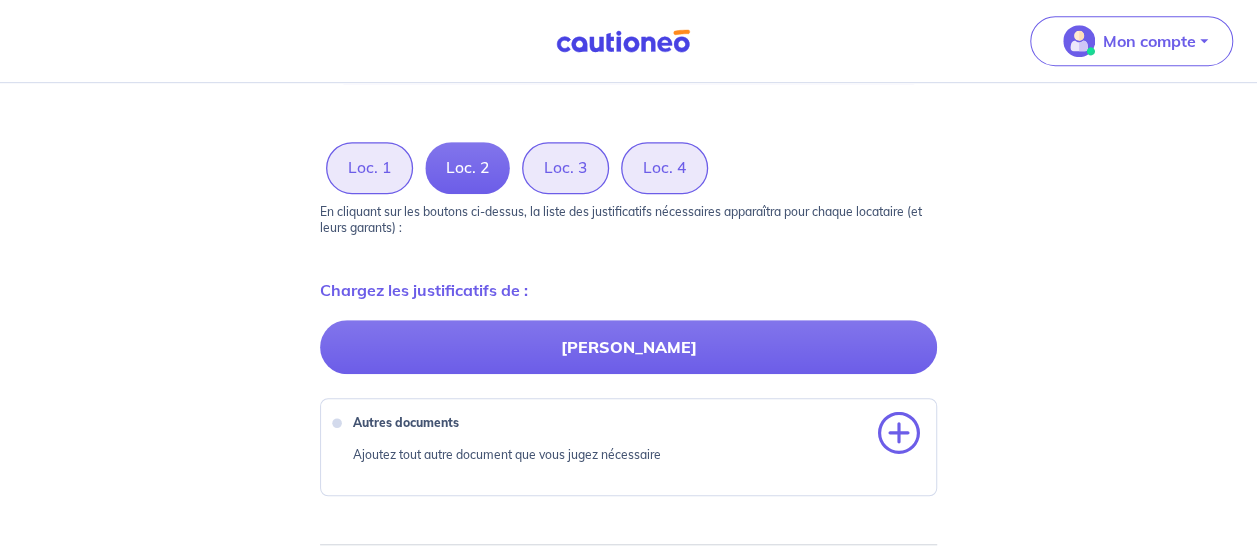 click at bounding box center [899, 434] 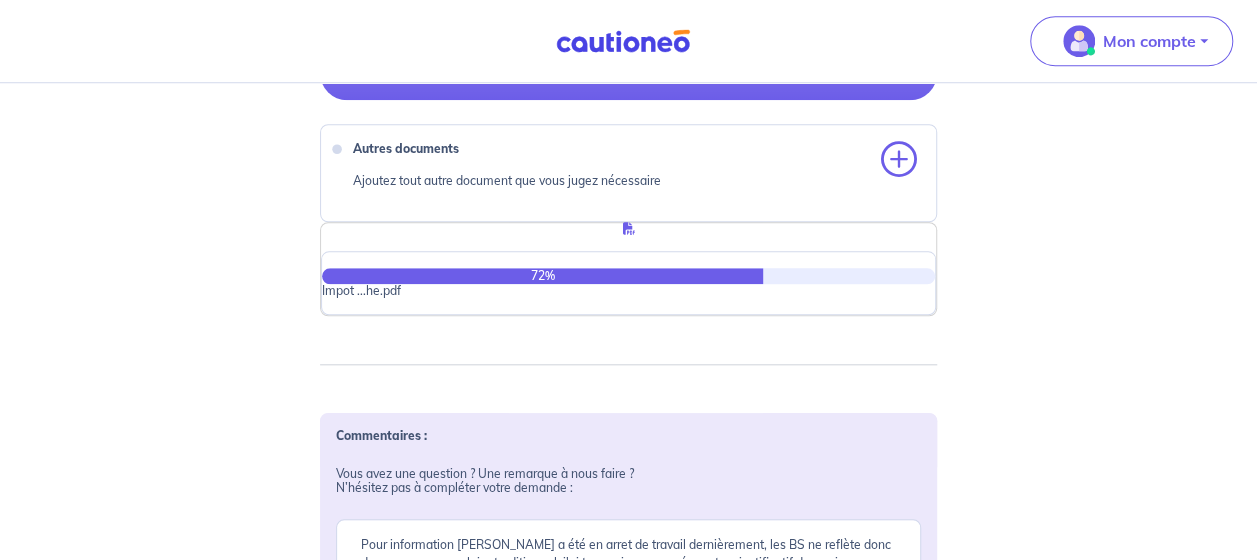 scroll, scrollTop: 806, scrollLeft: 0, axis: vertical 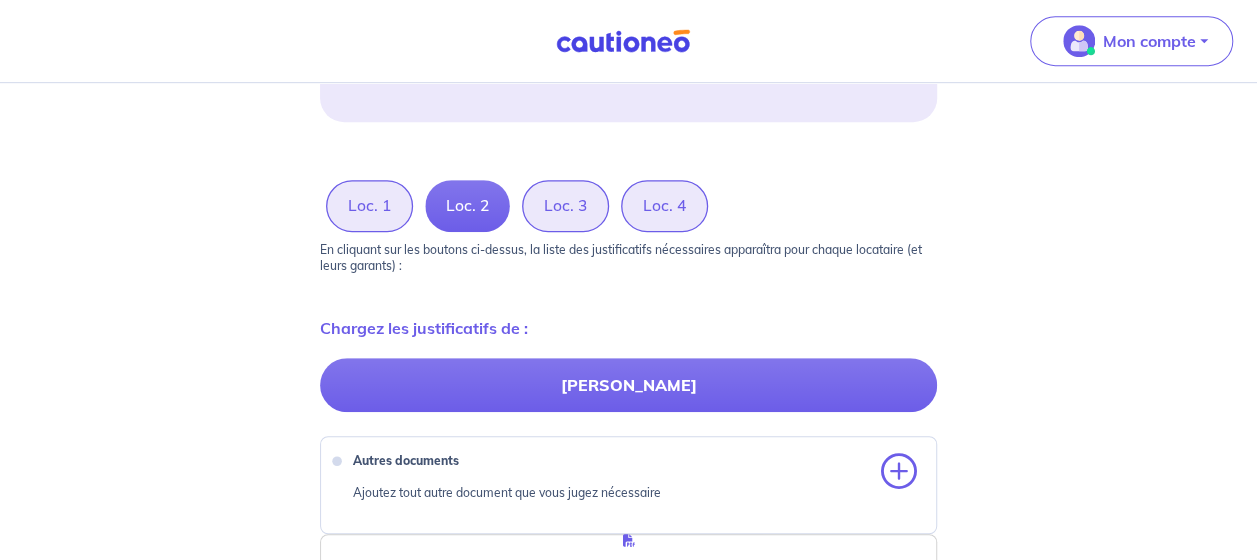 click on "Loc. 3" at bounding box center [565, 206] 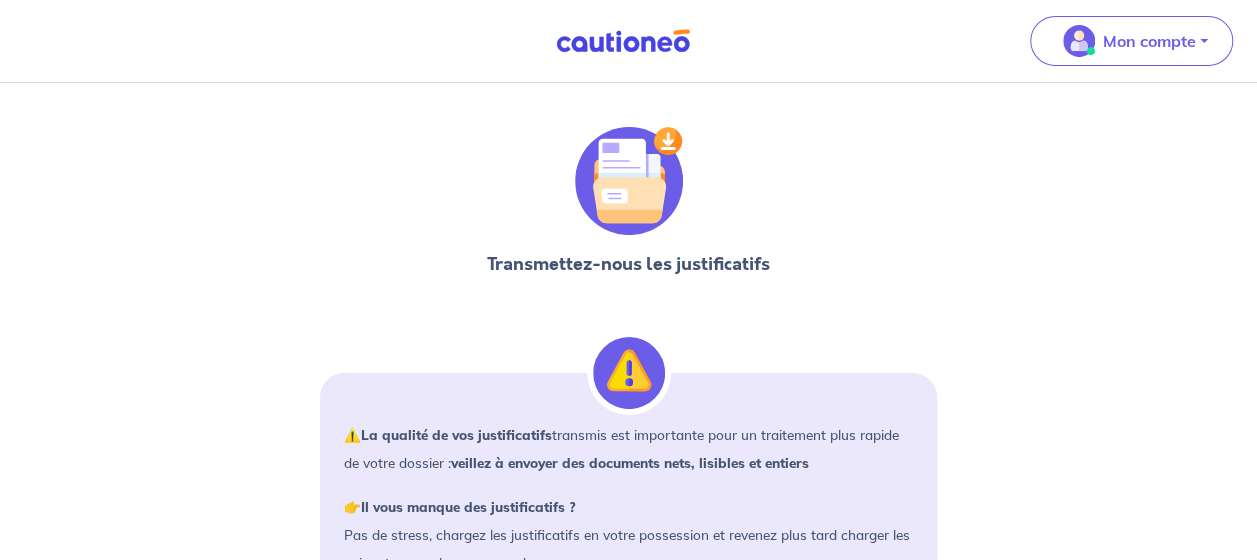 scroll, scrollTop: 0, scrollLeft: 0, axis: both 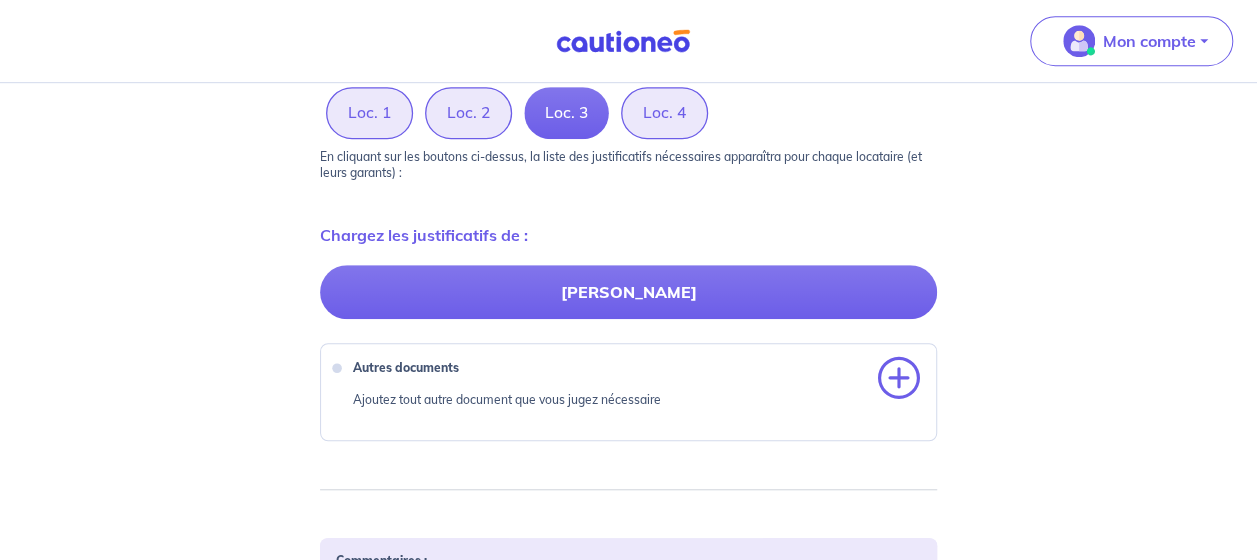 click at bounding box center [899, 379] 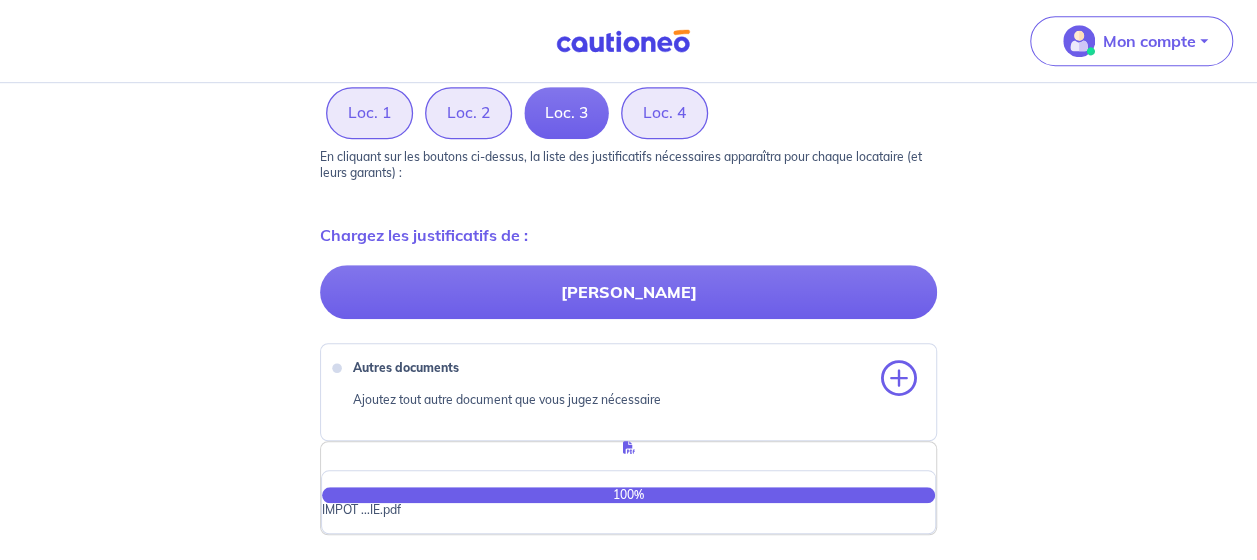 click on "Loc. 4" at bounding box center [664, 113] 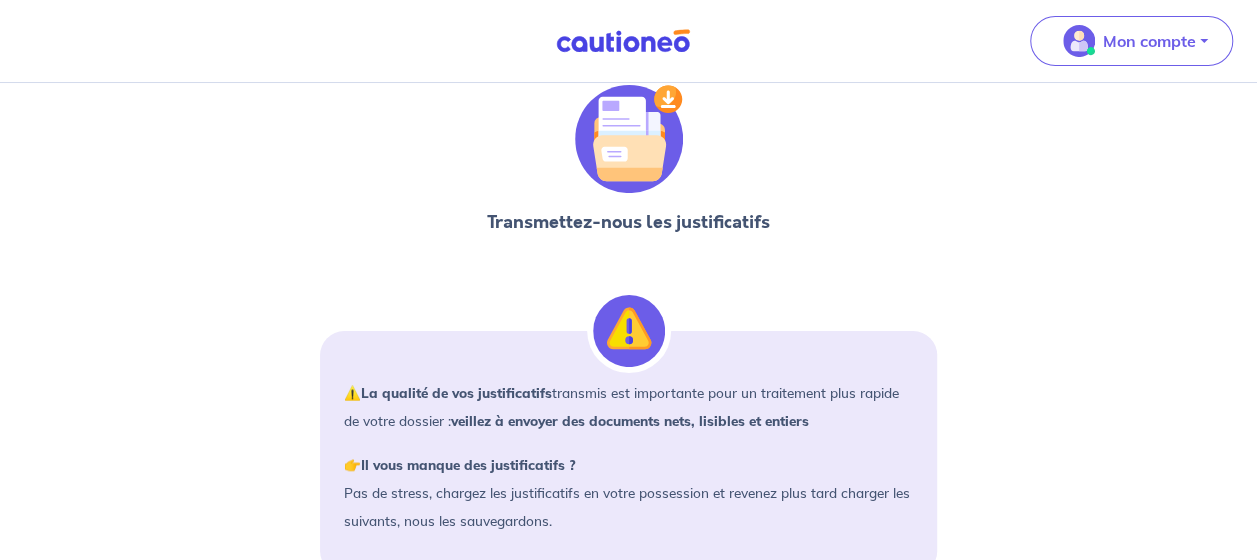 scroll, scrollTop: 0, scrollLeft: 0, axis: both 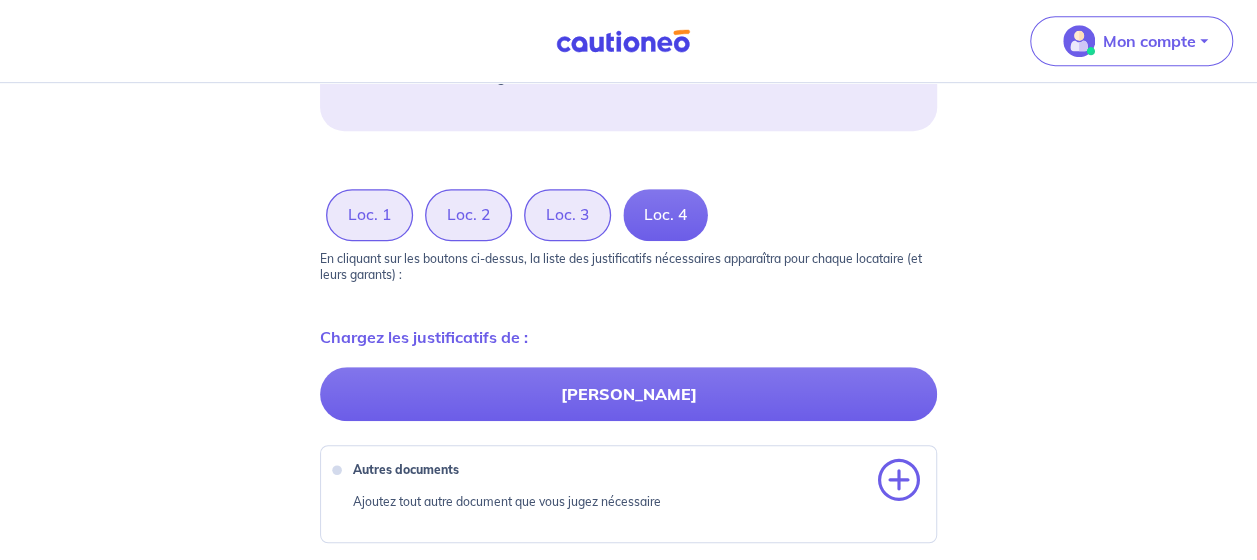 click at bounding box center (899, 481) 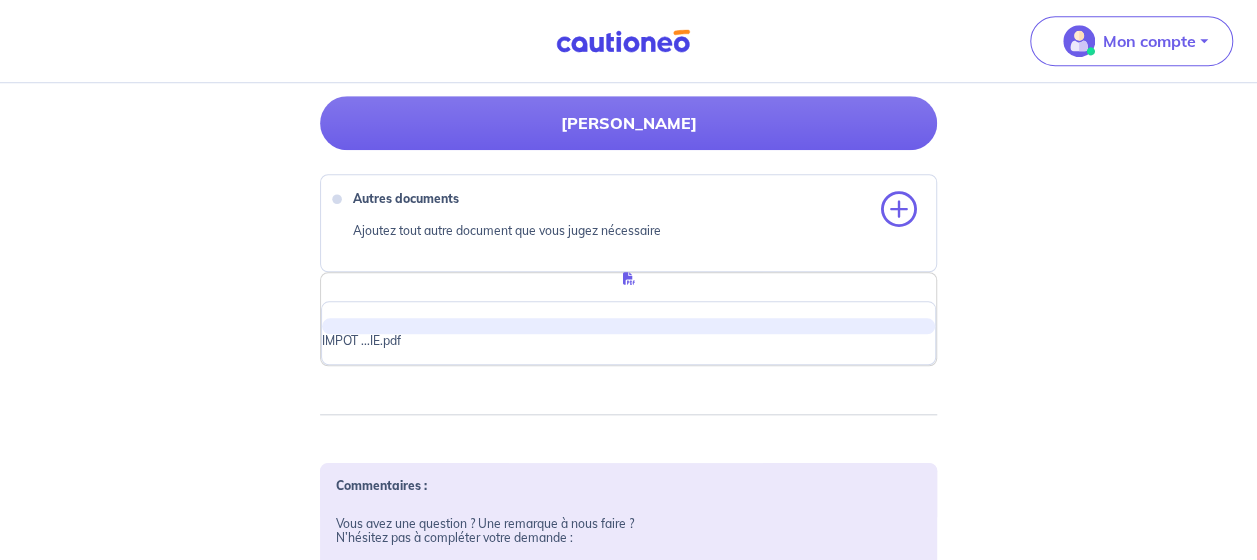 scroll, scrollTop: 774, scrollLeft: 0, axis: vertical 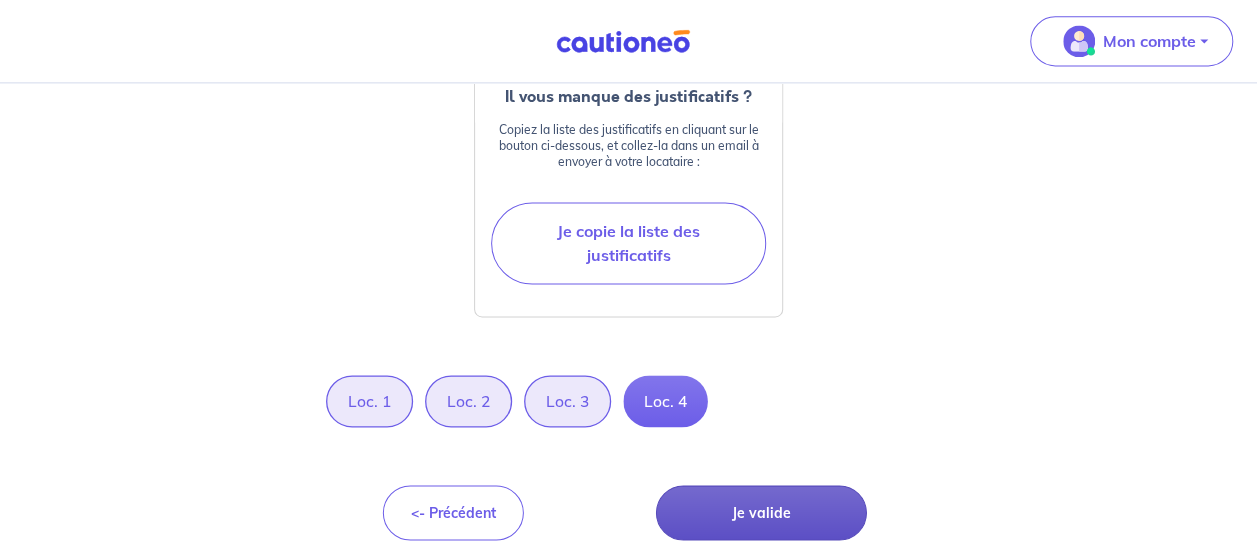 click on "Je valide" at bounding box center [761, 512] 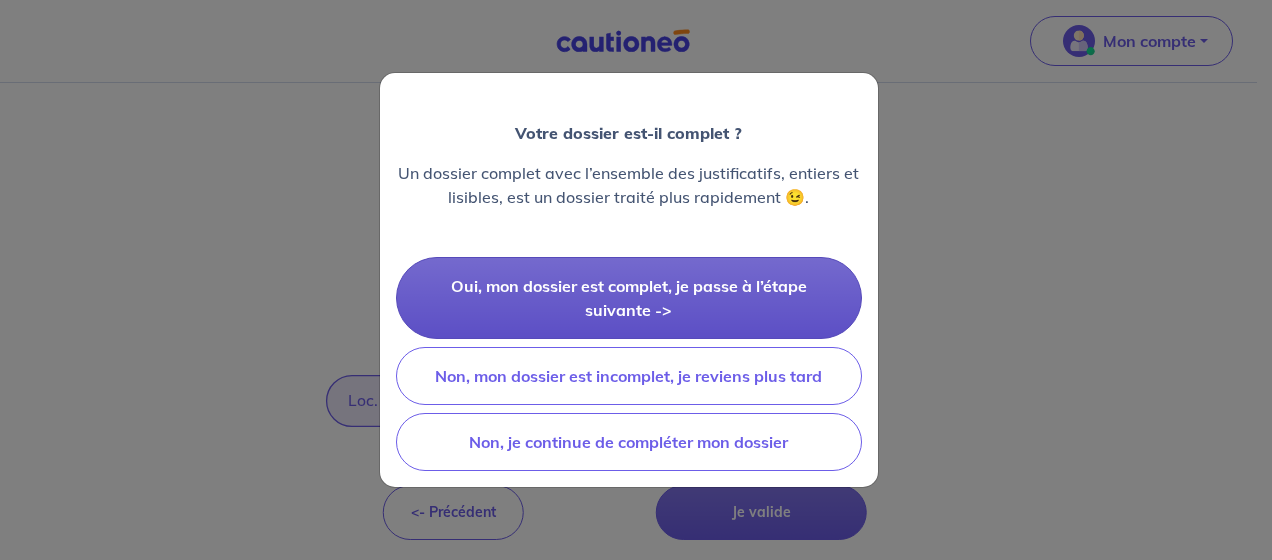 click on "Oui, mon dossier est complet, je passe à l’étape suivante ->" at bounding box center (629, 298) 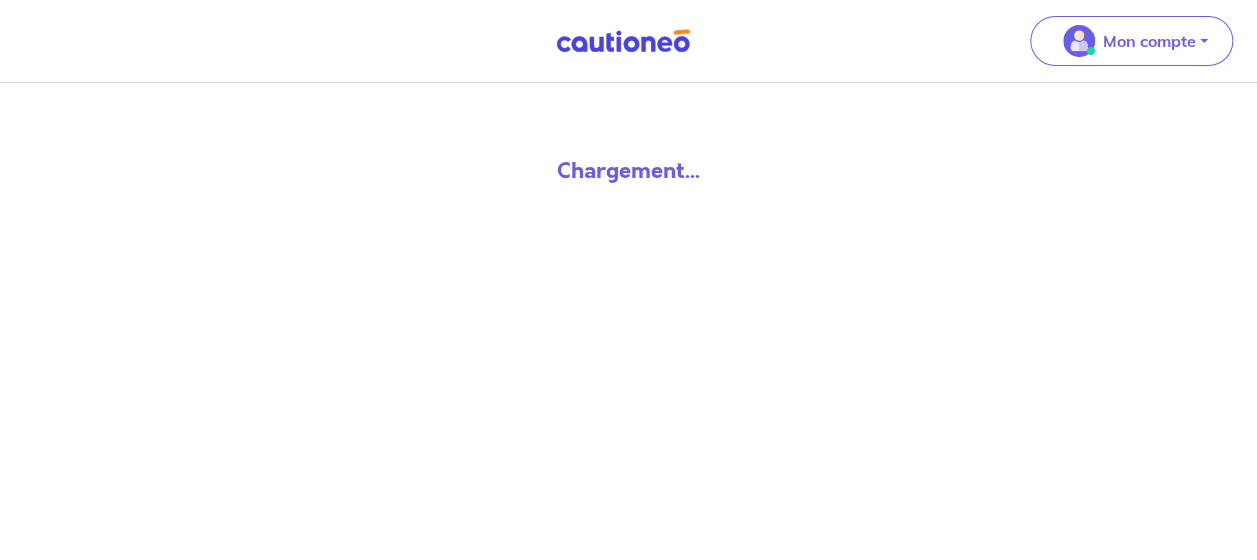 scroll, scrollTop: 0, scrollLeft: 0, axis: both 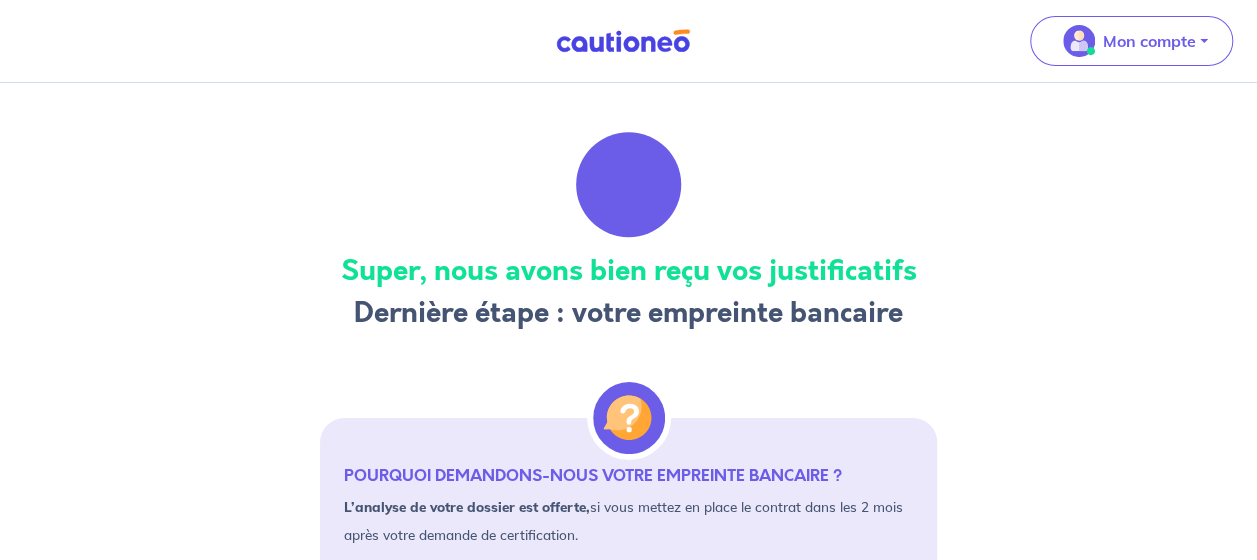 drag, startPoint x: 1032, startPoint y: 0, endPoint x: 1175, endPoint y: 233, distance: 273.3825 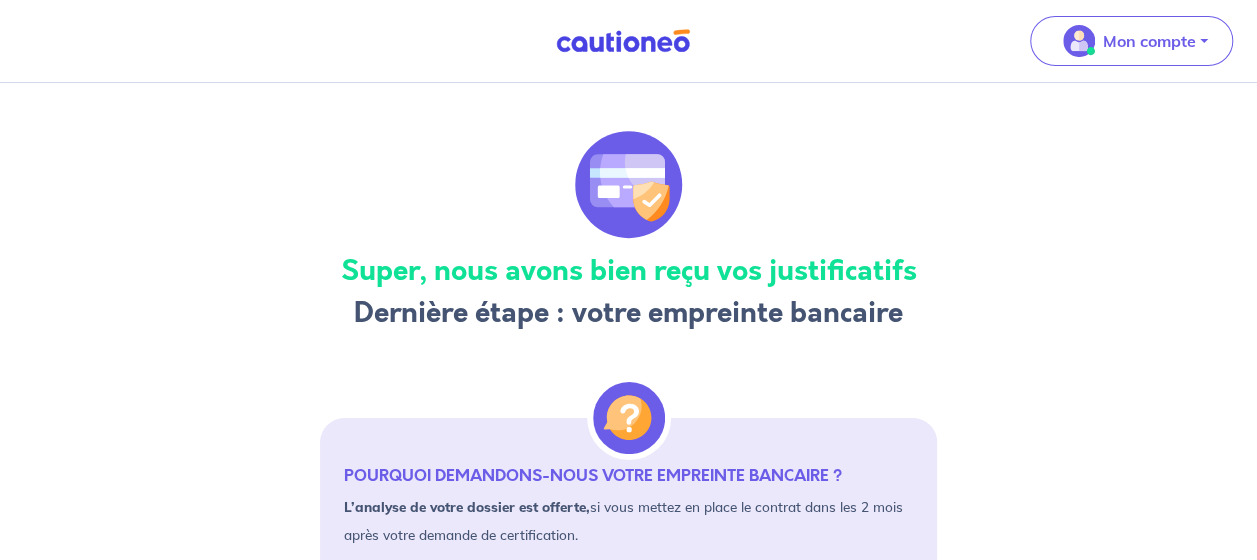 click on "Super, nous avons bien reçu vos justificatifs
Dernière étape : votre empreinte bancaire POURQUOI DEMANDONS-NOUS VOTRE EMPREINTE BANCAIRE ? L’analyse de votre dossier est offerte,  si vous mettez en place le contrat dans les 2 mois après votre demande de certification.
En cas de refus de dossier (Les yeux de nos experts et nos outils vous ont permis d’éviter le pire 😉) , vous avez 2 mois pour nous présenter un autre dossier pour le même bien. La certification reste offerte, si vous mettez en place l'assurance.
En cas de non mise en place de l'assurance dans les 2 mois, celle-ci vous sera facturée 29€.
Veuillez renseigner vos coordonnées bancaires : CB :  XXXXXXXXXXXX1805 2/2026 Je souhaite payer avec un autre CB Pas de carte bleue ?  Cochez cette case et renseignez votre IBAN En cas de questions, contactez-nous via  notre formulaire de contact  ou par téléphone au  01 76 34 08 11 . Vos données sont sécurisées <- Précédent Je valide" at bounding box center [628, 774] 